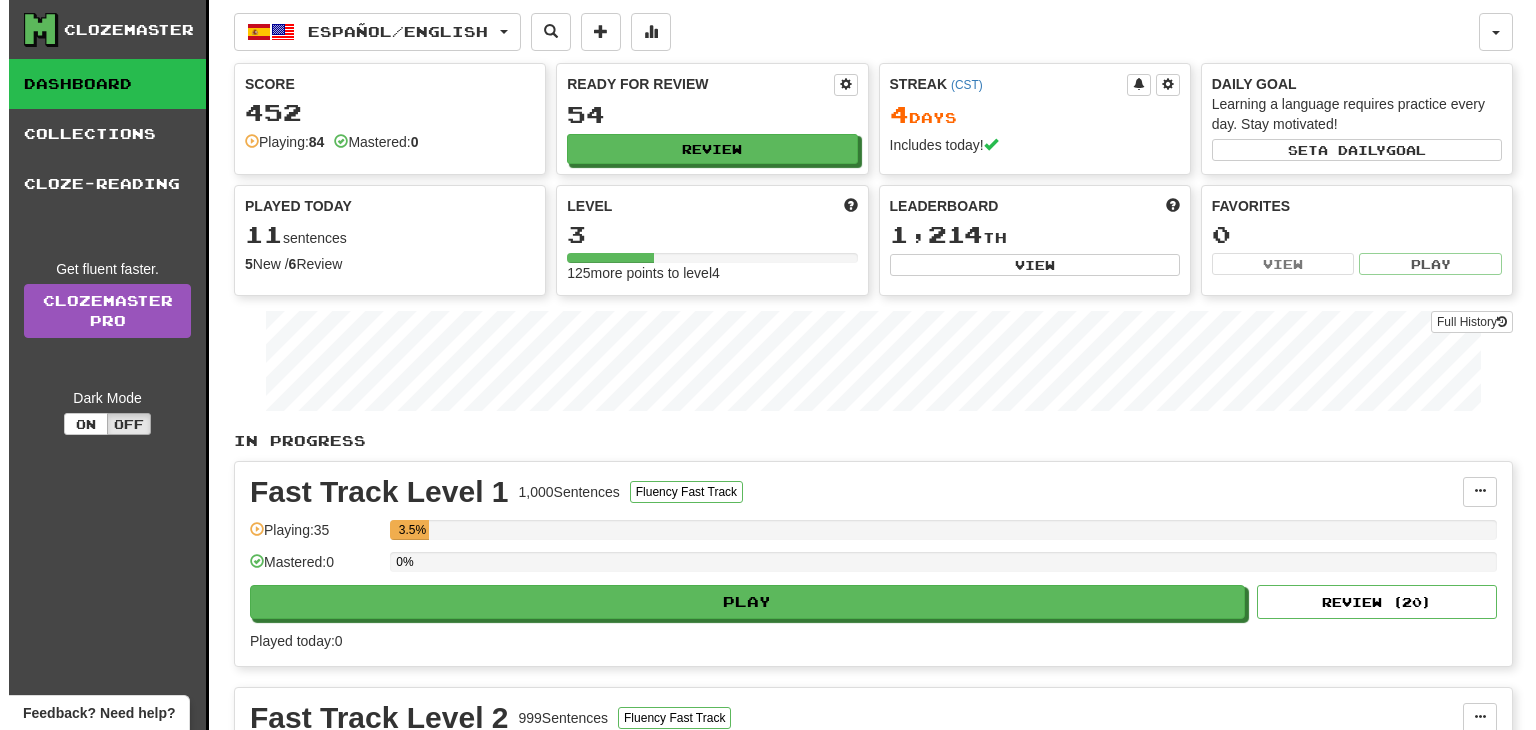 scroll, scrollTop: 660, scrollLeft: 0, axis: vertical 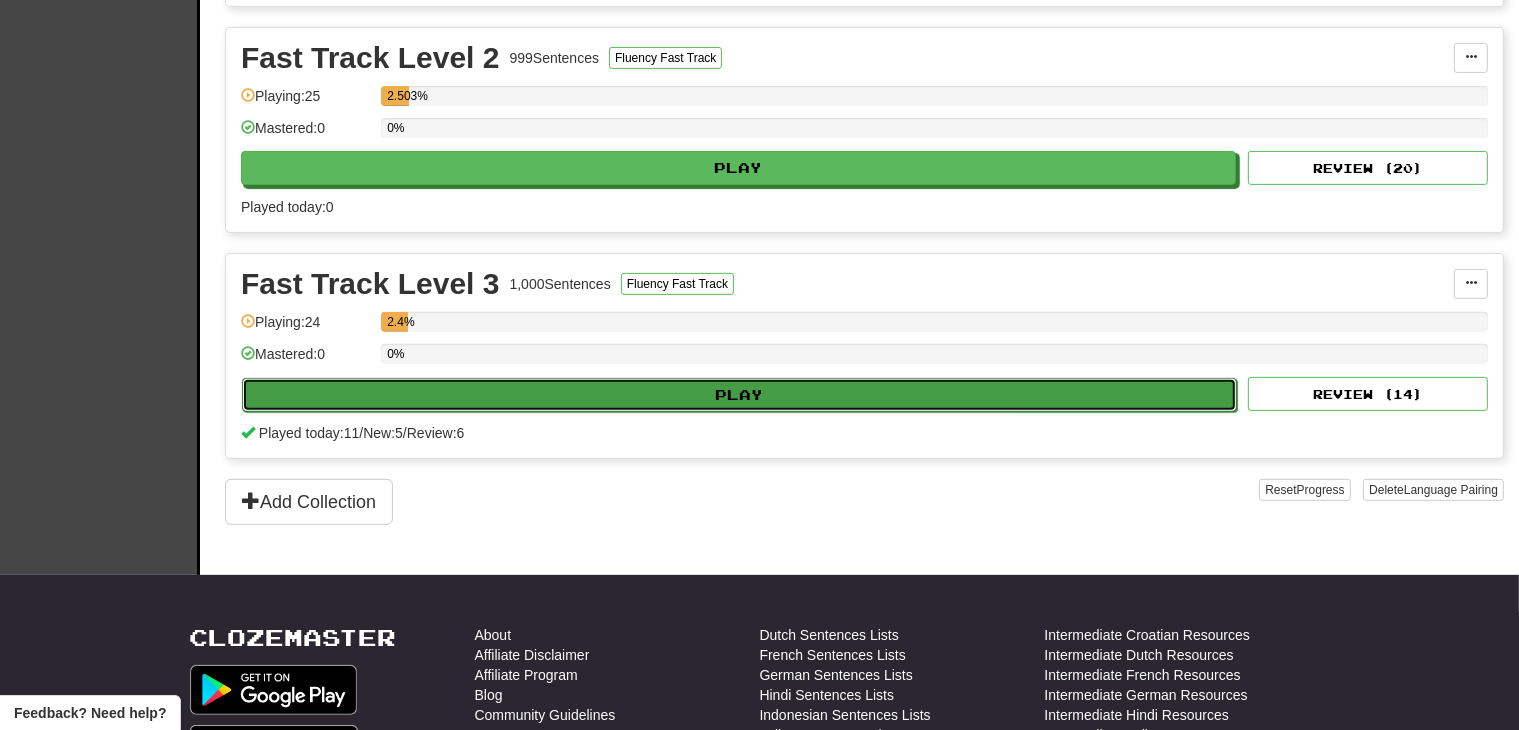 click on "Play" at bounding box center (739, 395) 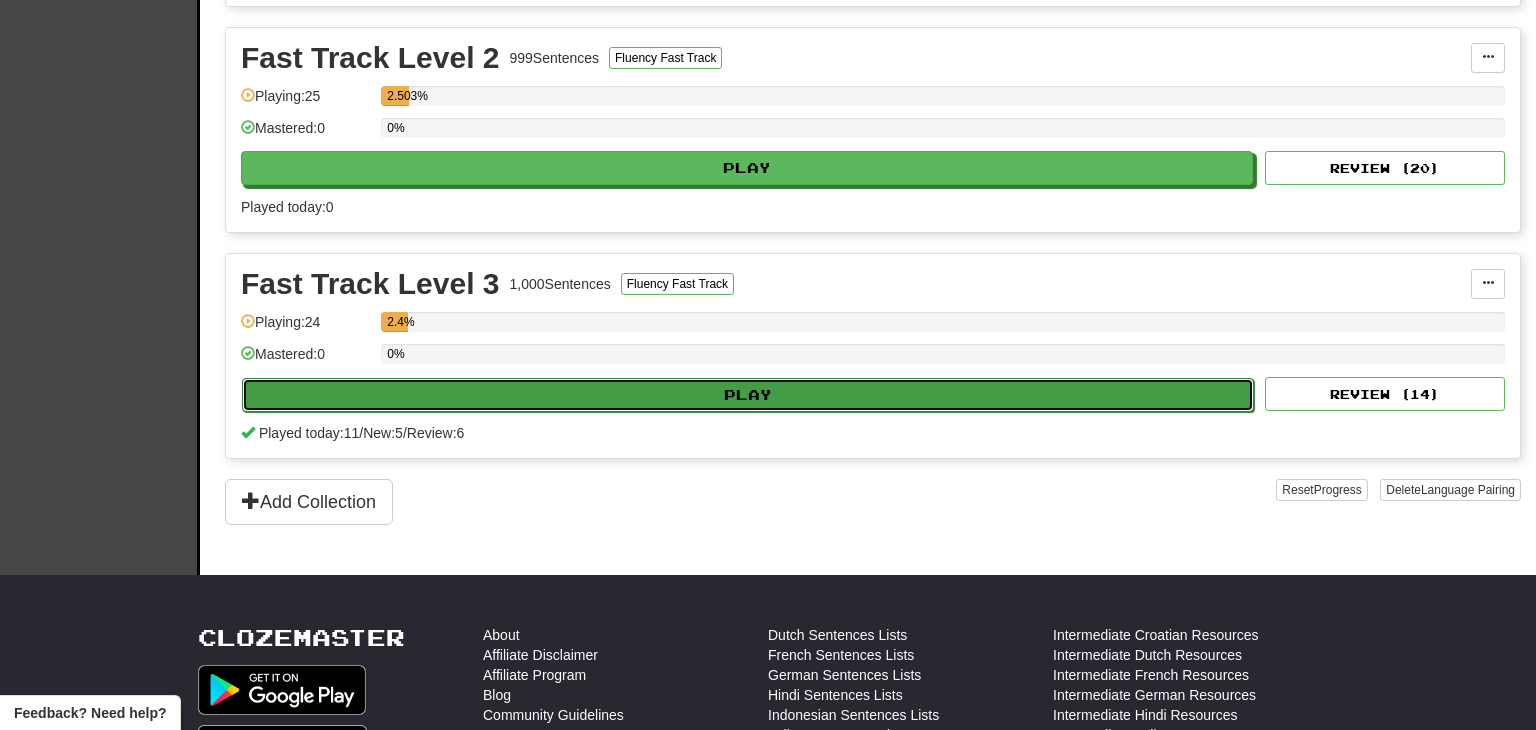 select on "**" 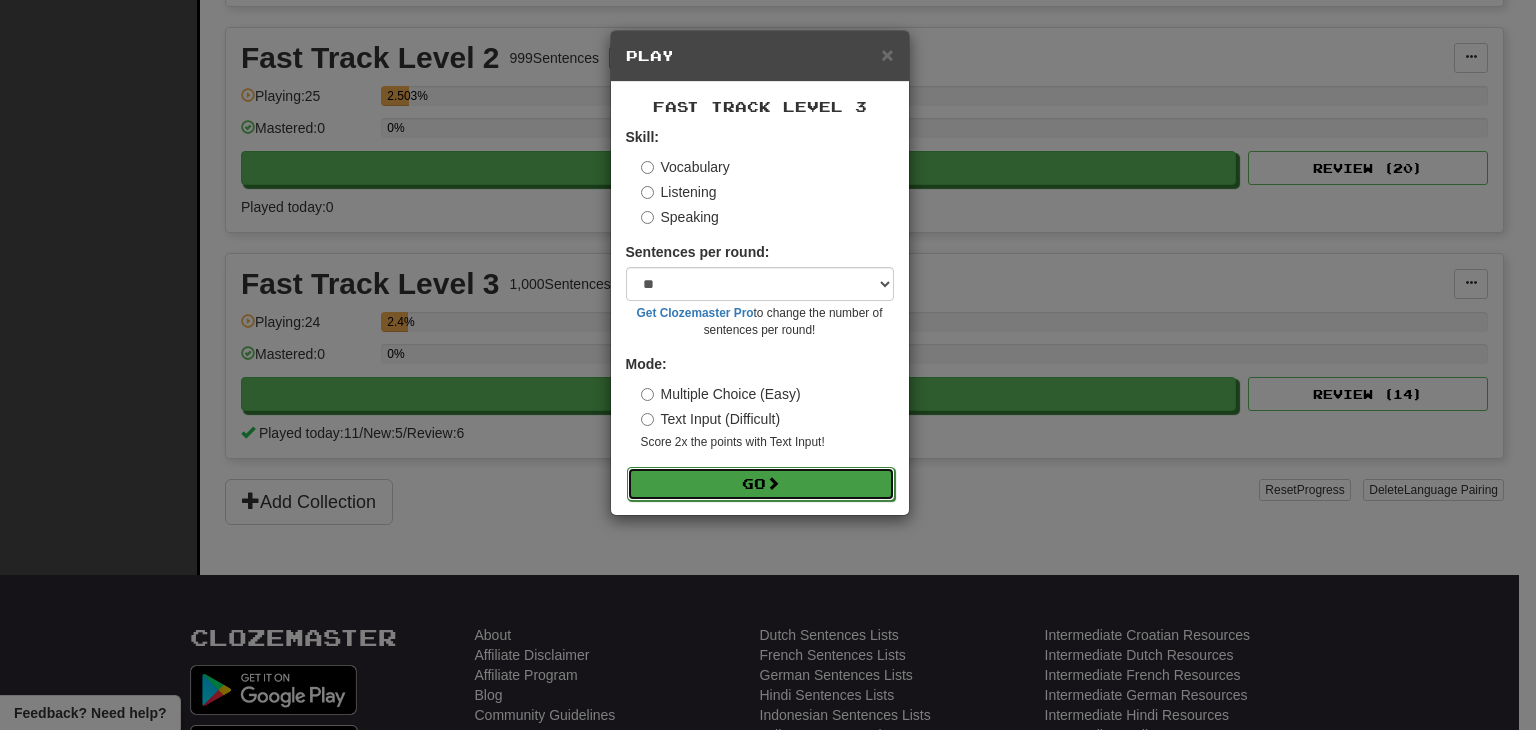click on "Go" at bounding box center (761, 484) 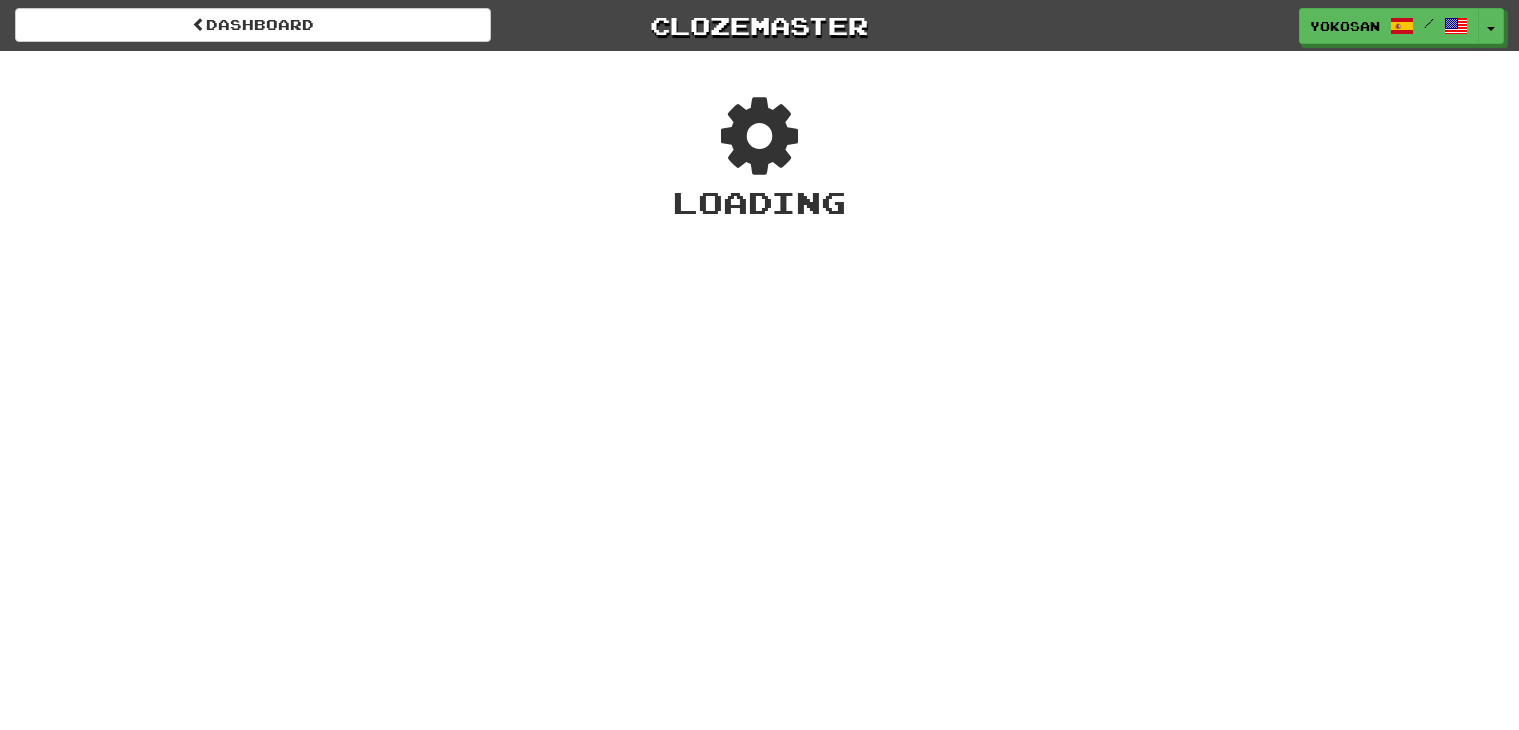 scroll, scrollTop: 0, scrollLeft: 0, axis: both 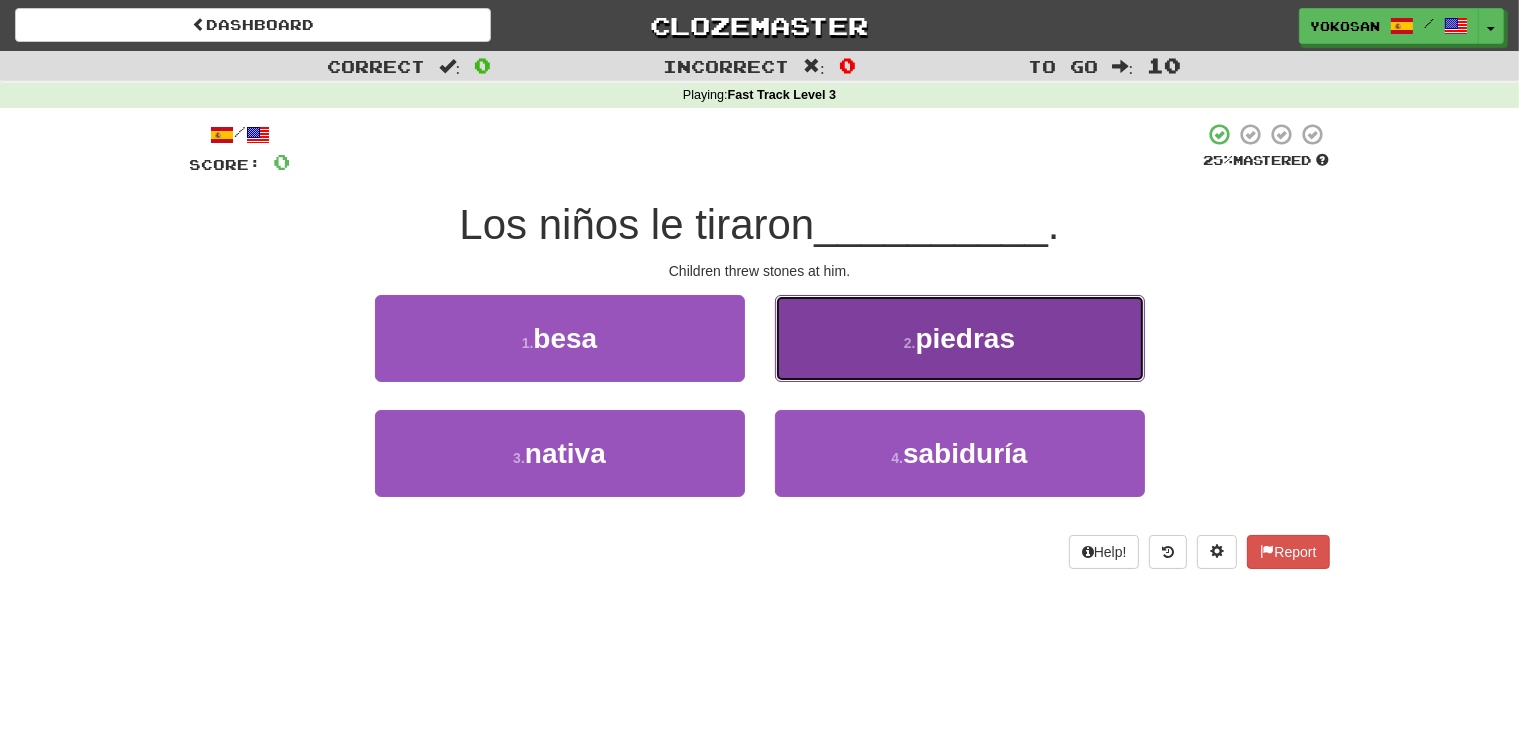 click on "2 .  piedras" at bounding box center (960, 338) 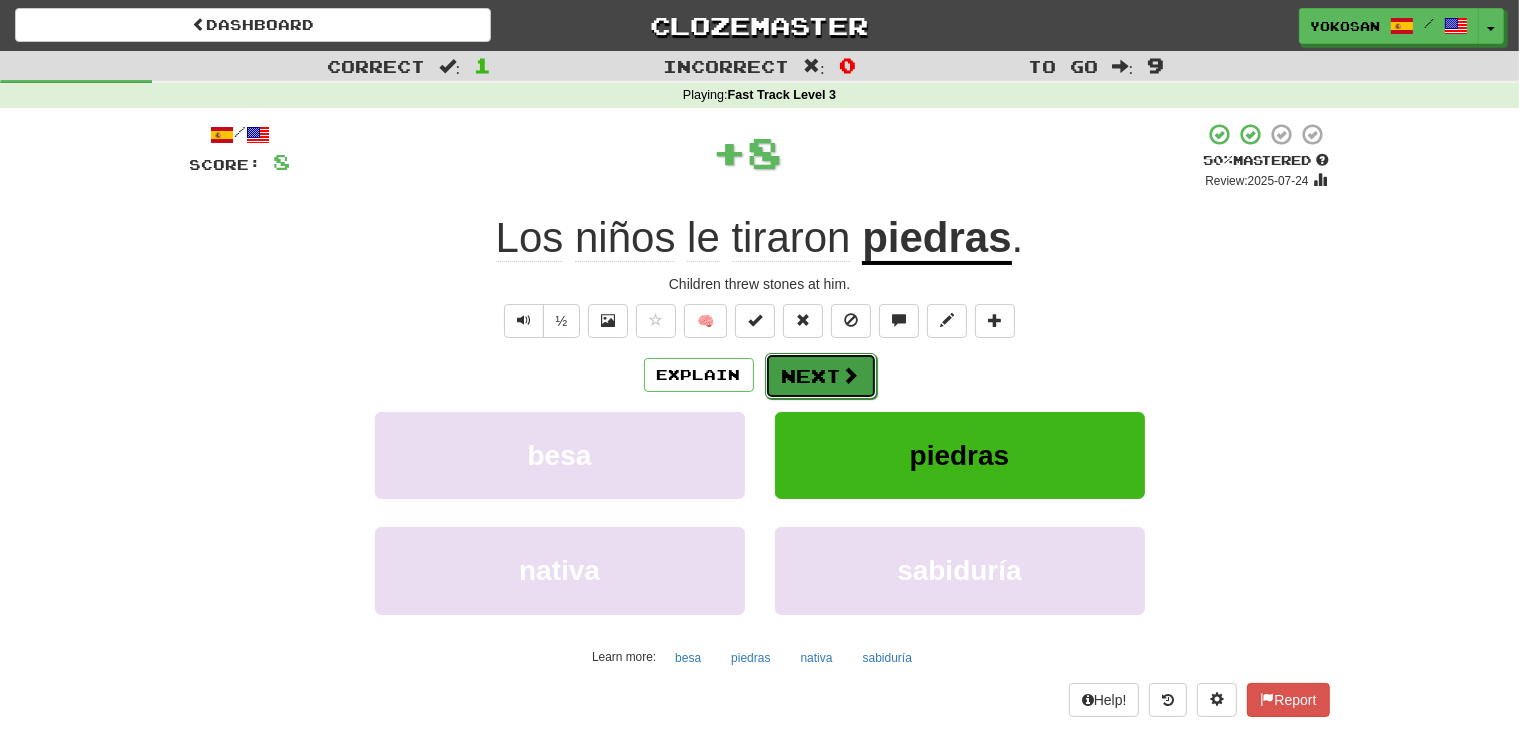 click on "Next" at bounding box center [821, 376] 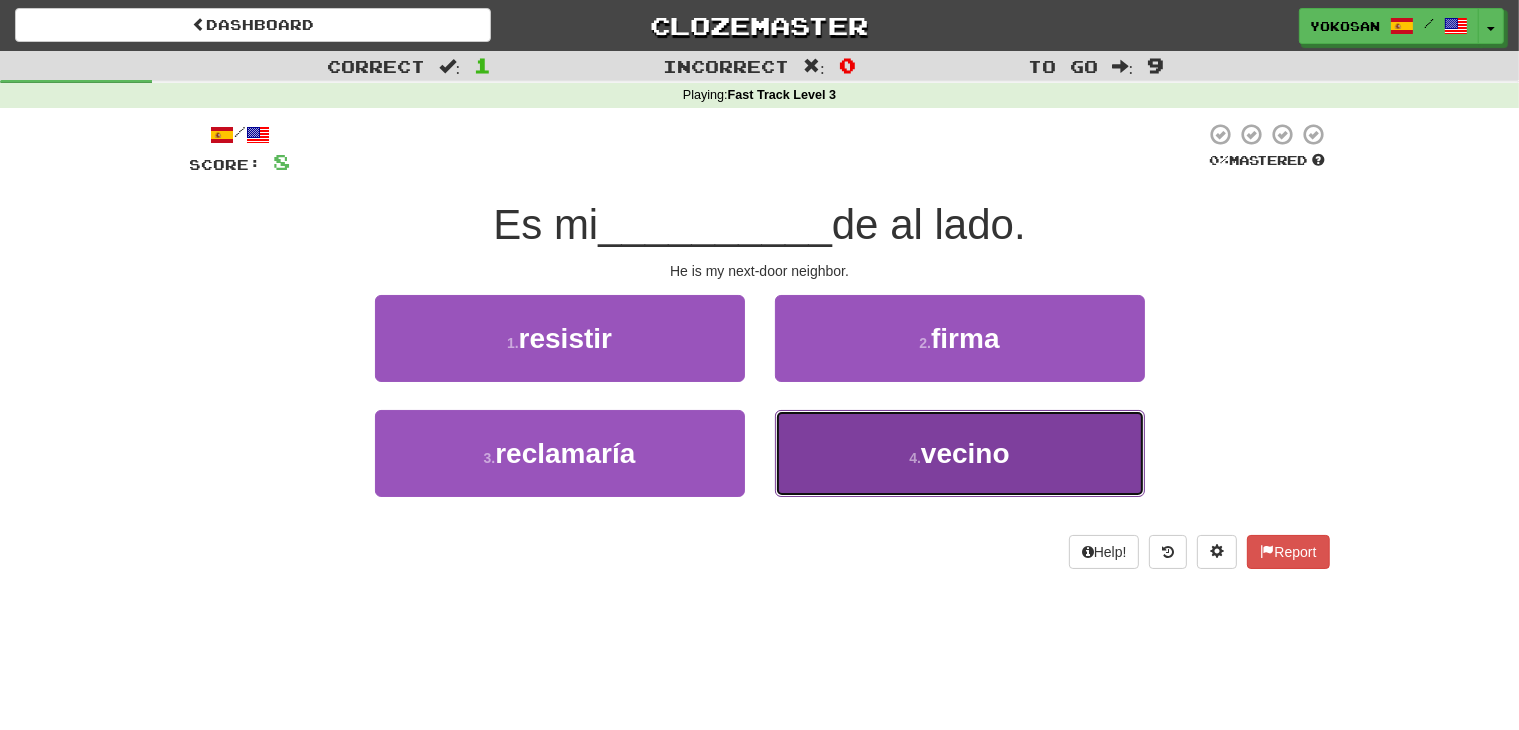 click on "4 .  vecino" at bounding box center [960, 453] 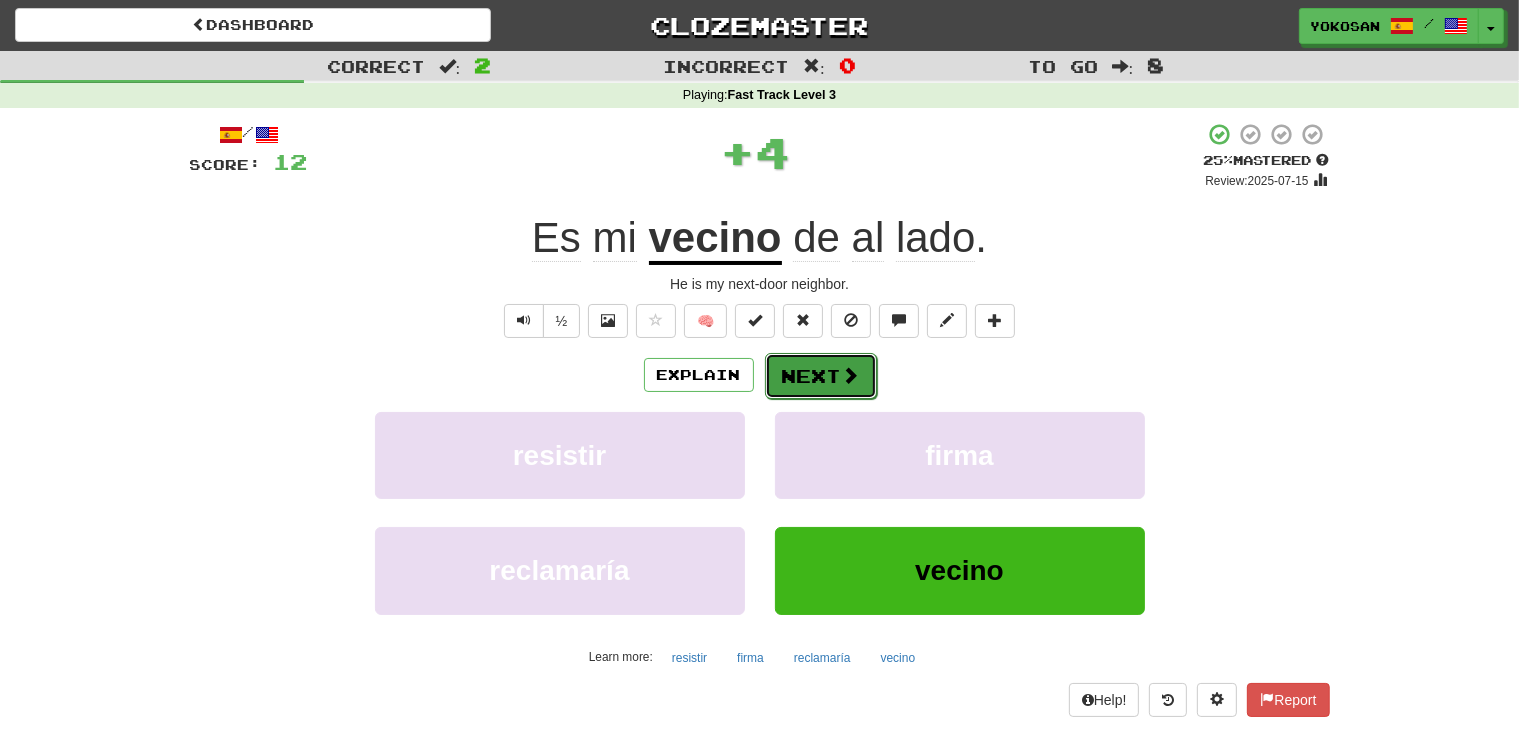 click on "Next" at bounding box center [821, 376] 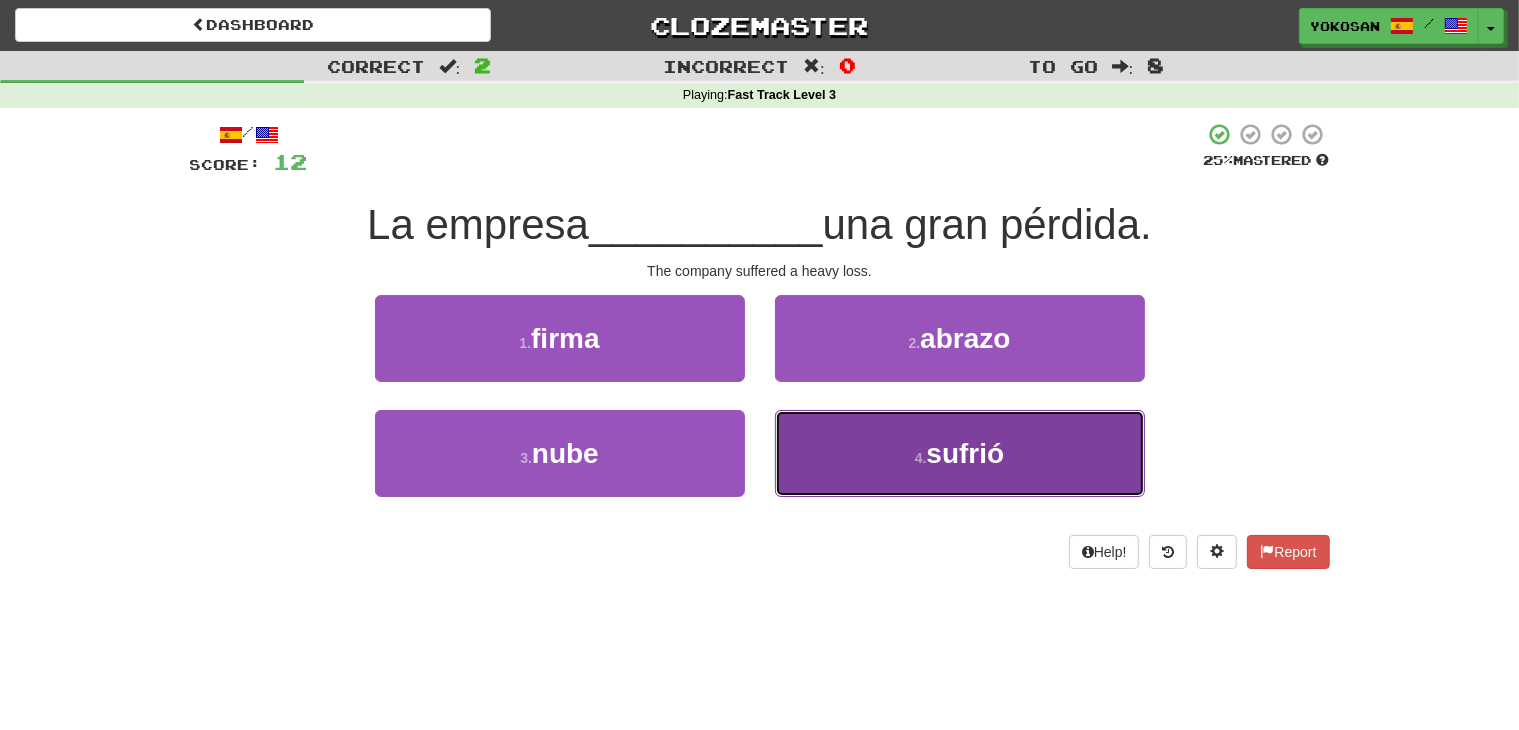 click on "4 .  sufrió" at bounding box center (960, 453) 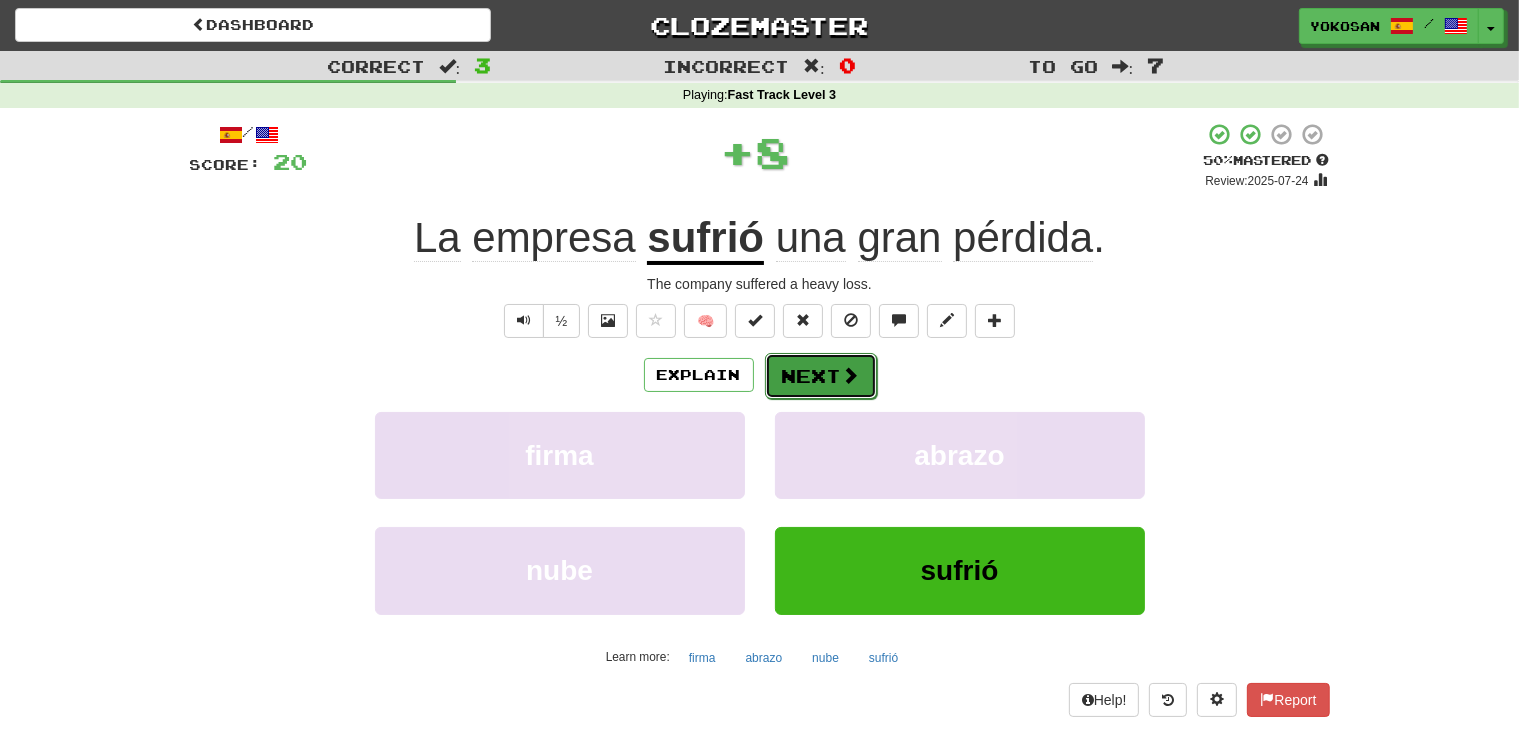 click on "Next" at bounding box center [821, 376] 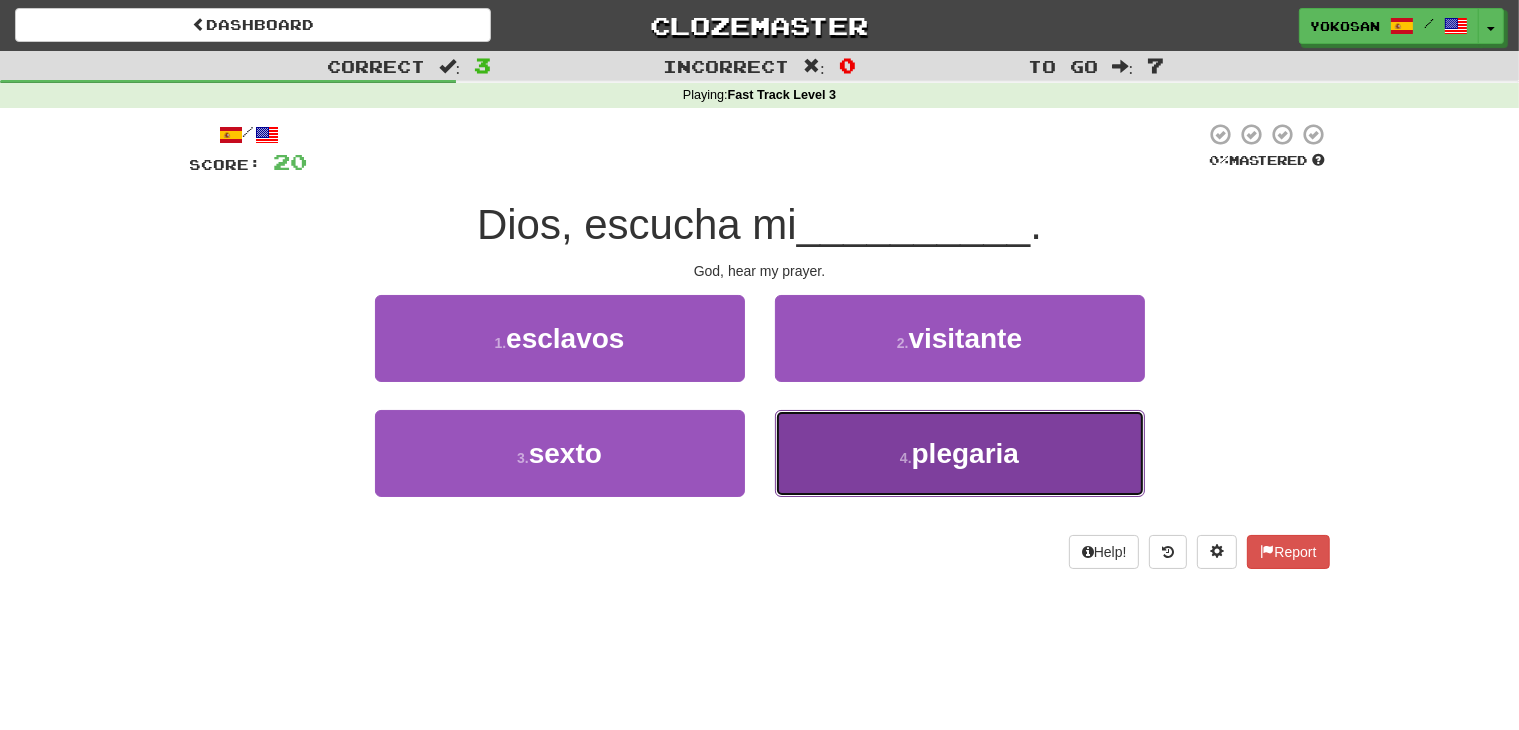click on "4 .  plegaria" at bounding box center (960, 453) 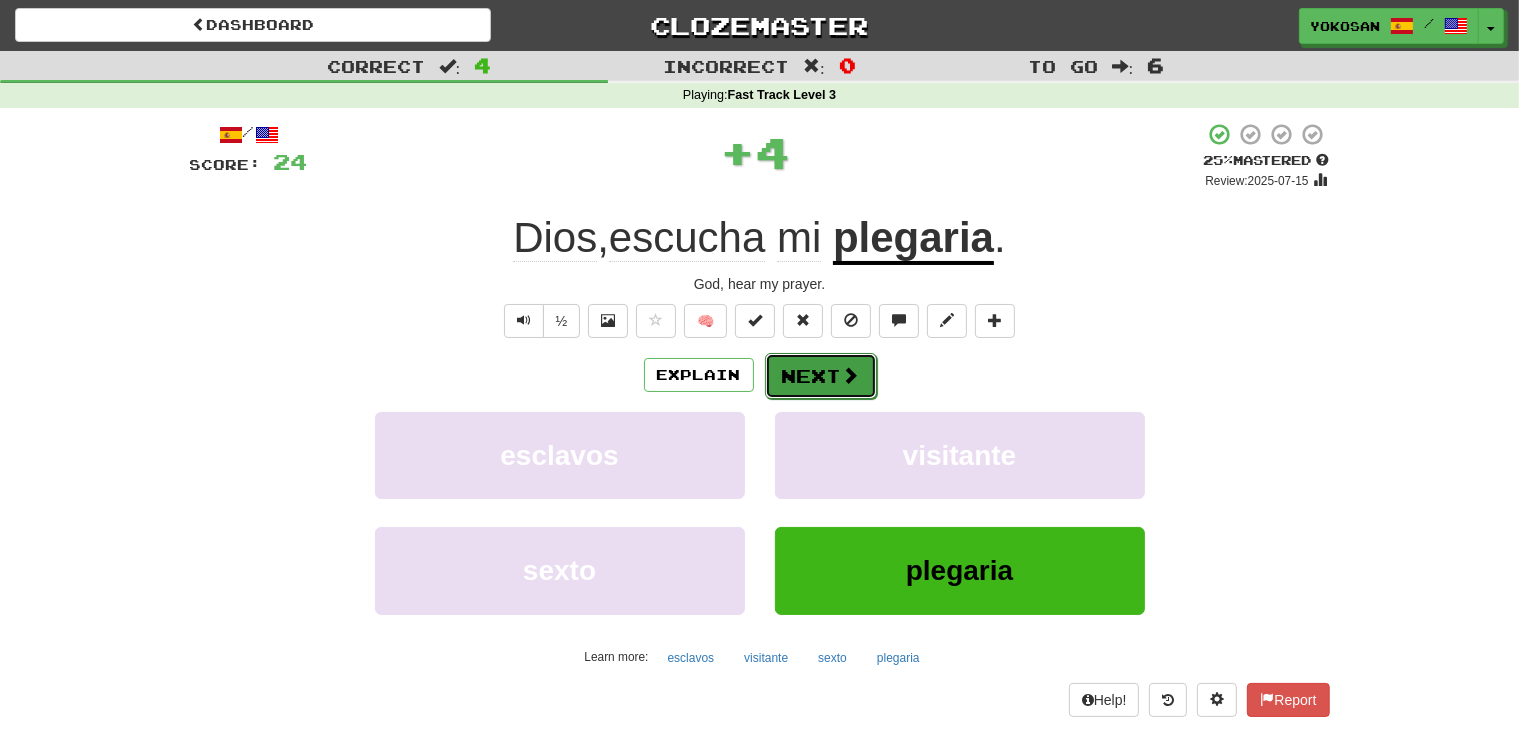 click on "Next" at bounding box center (821, 376) 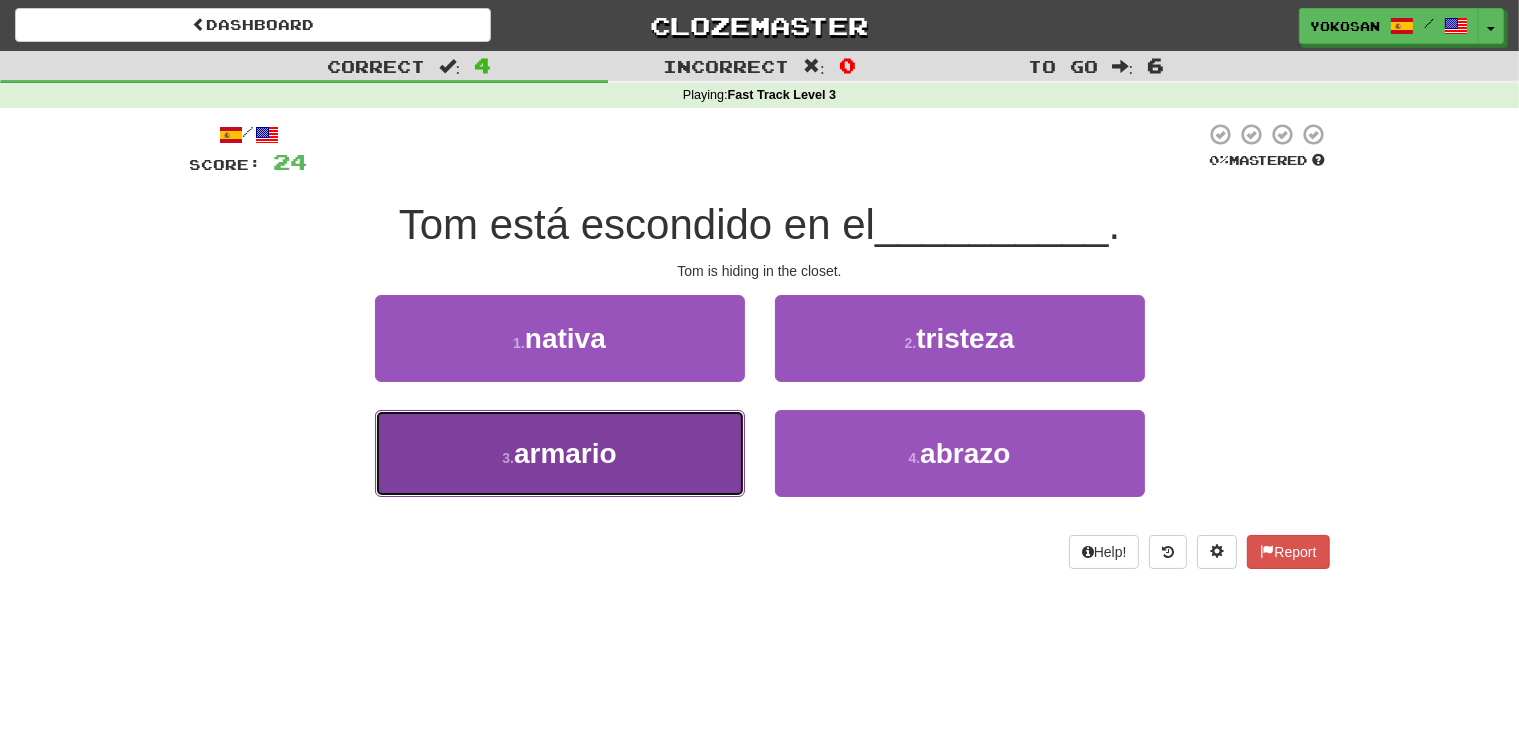click on "3 .  armario" at bounding box center (560, 453) 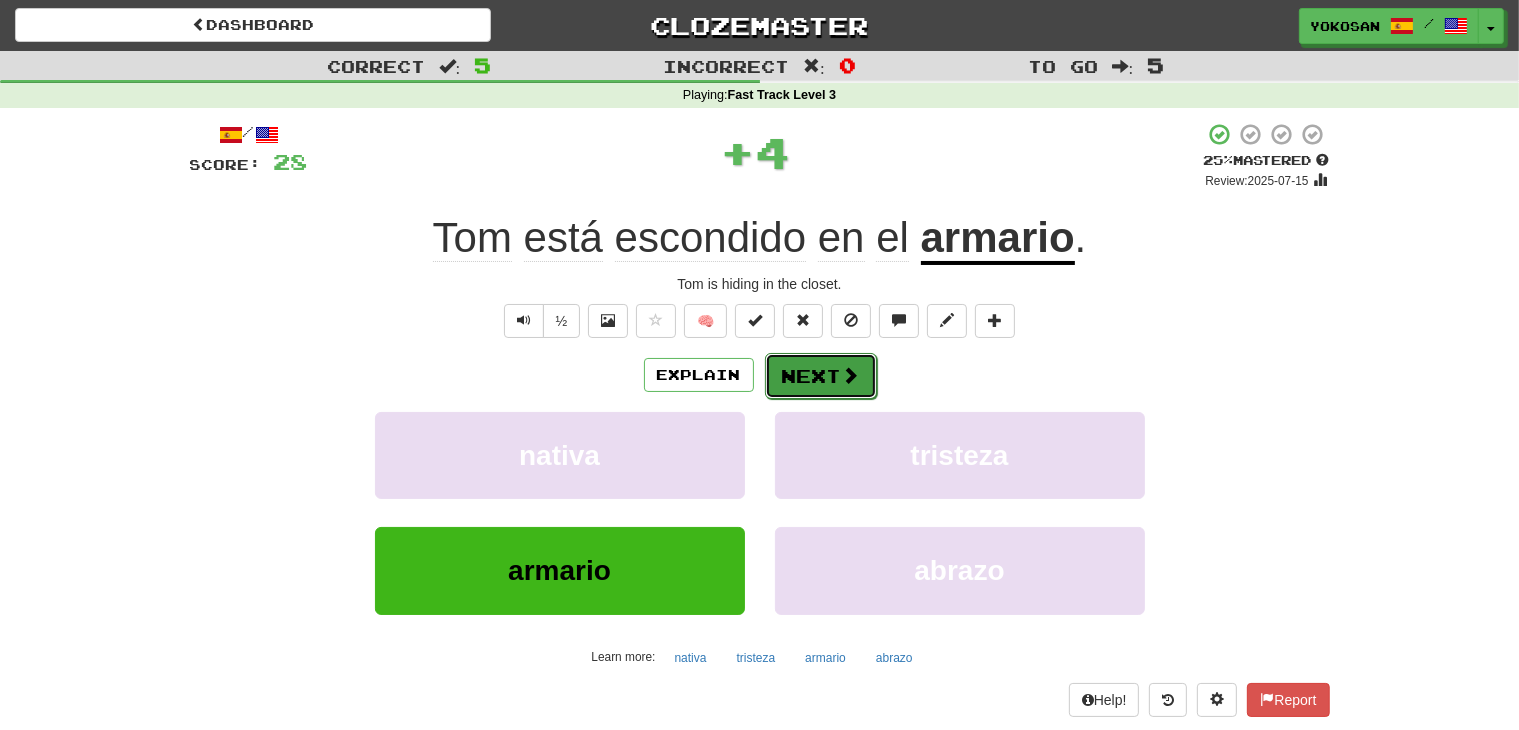 click on "Next" at bounding box center [821, 376] 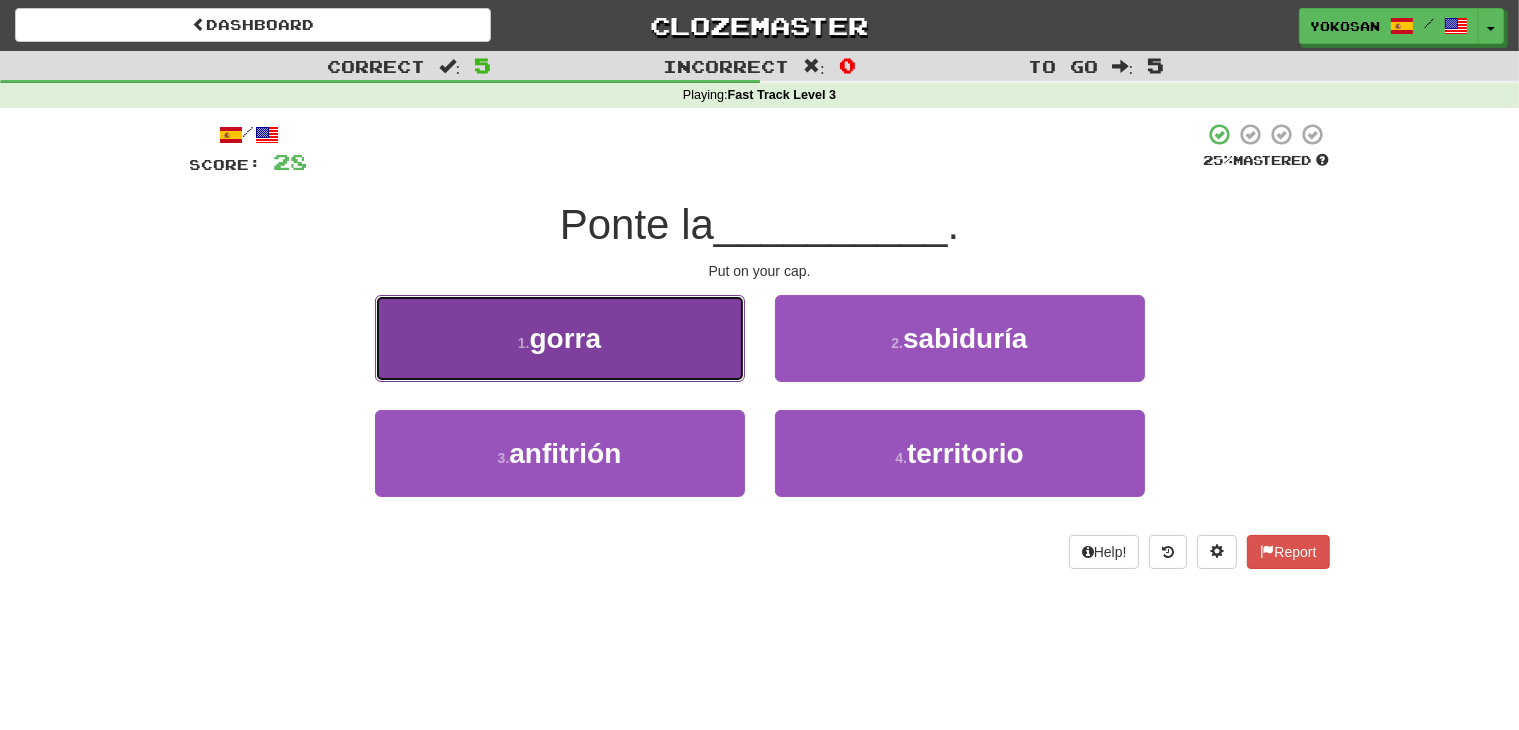 click on "1 .  gorra" at bounding box center [560, 338] 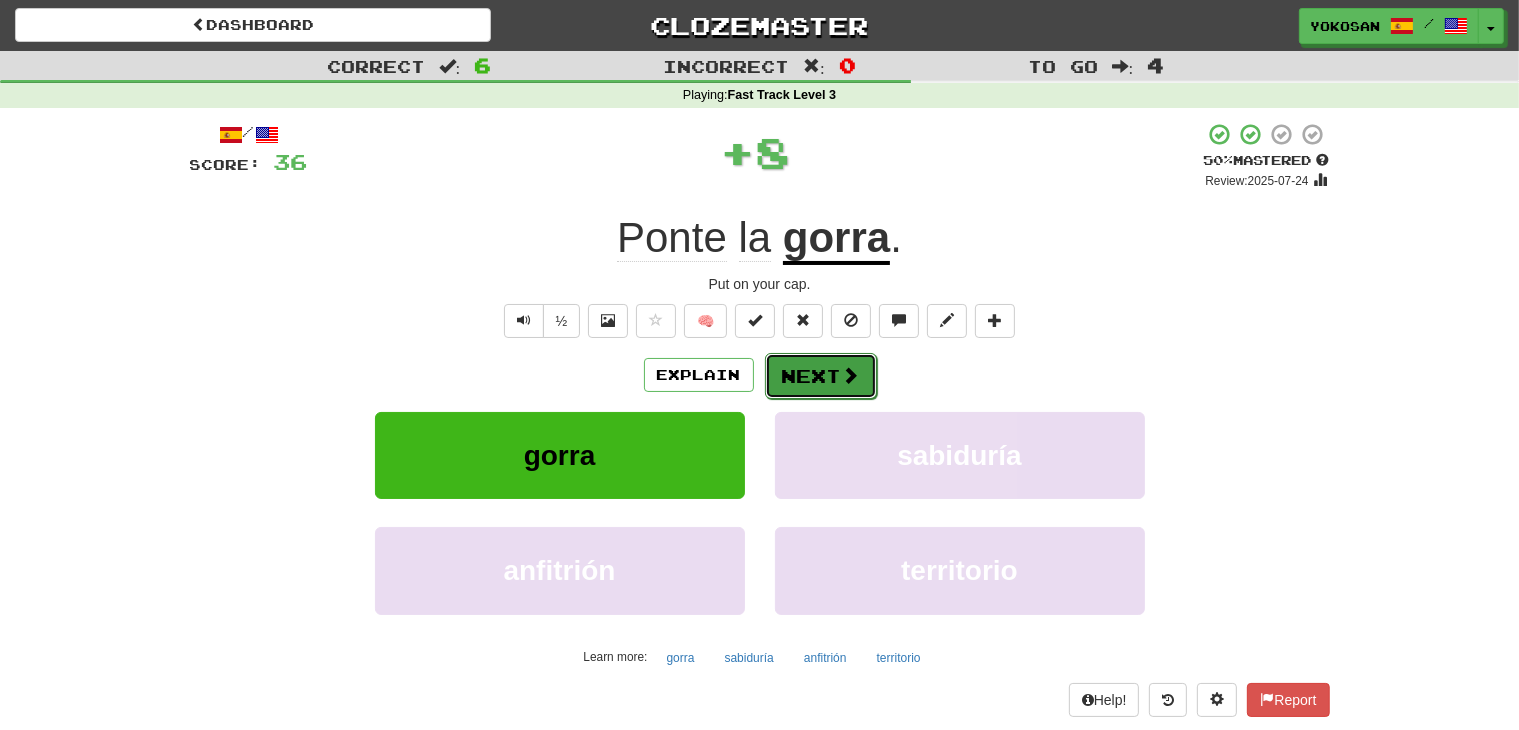 click on "Next" at bounding box center (821, 376) 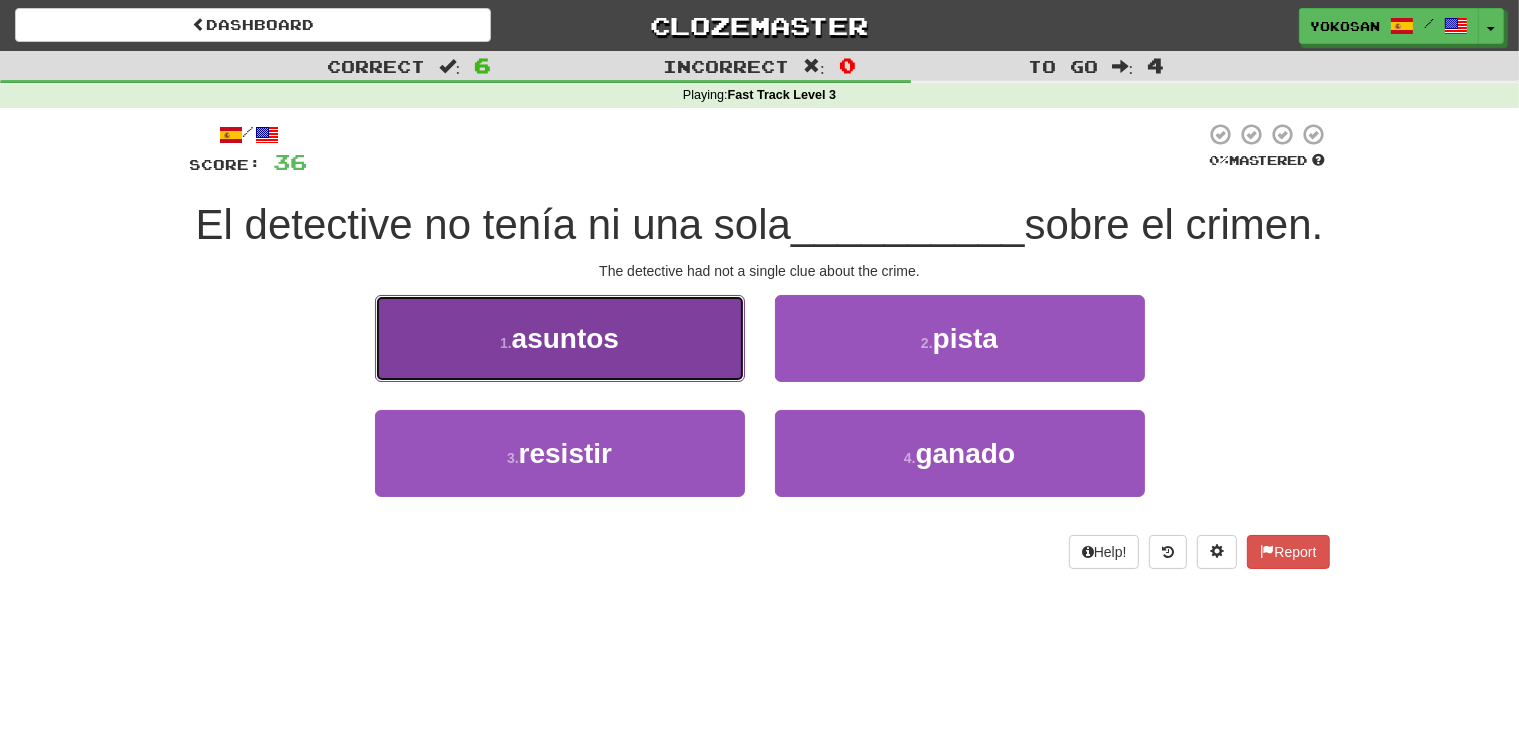 click on "1 .  asuntos" at bounding box center [560, 338] 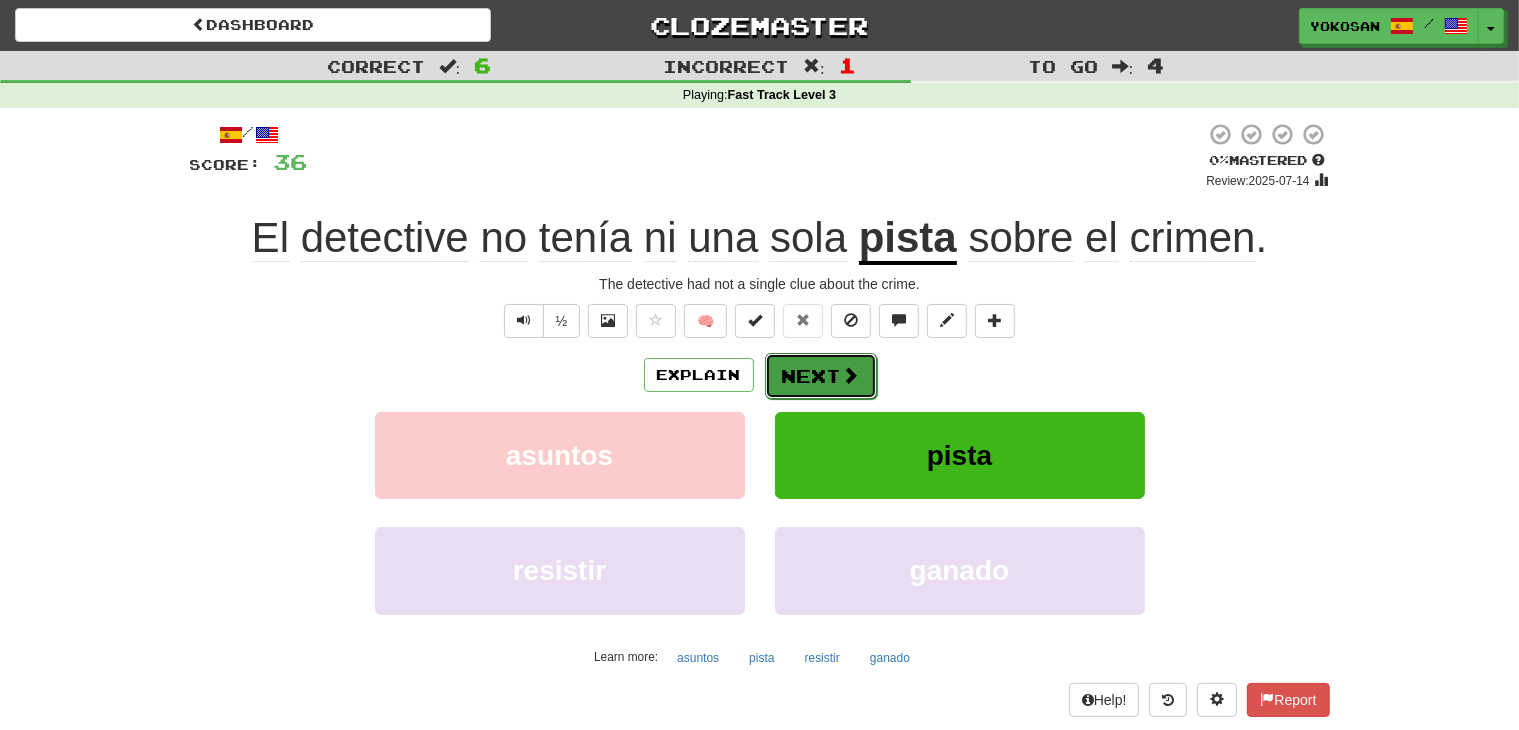 click on "Next" at bounding box center [821, 376] 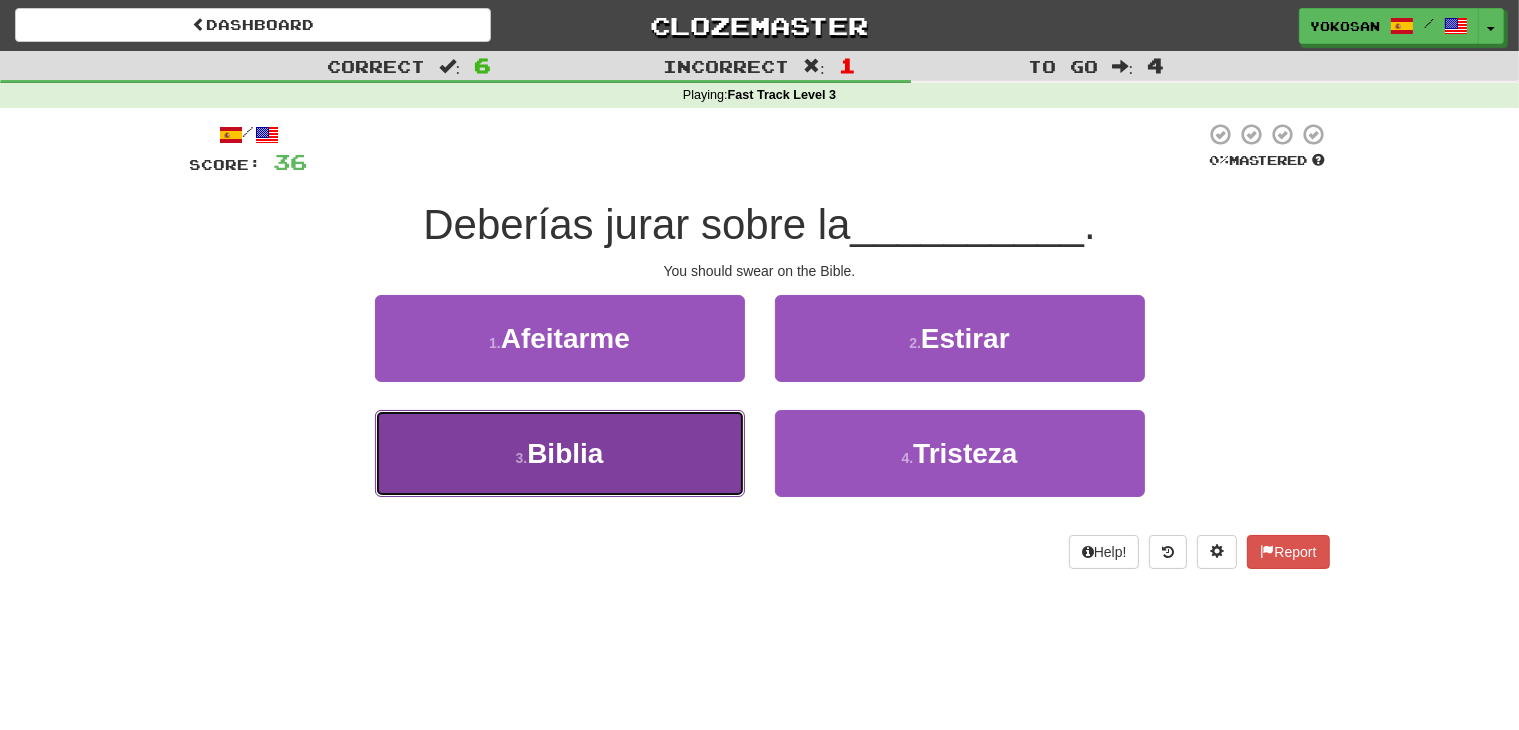 click on "3 .  Biblia" at bounding box center [560, 453] 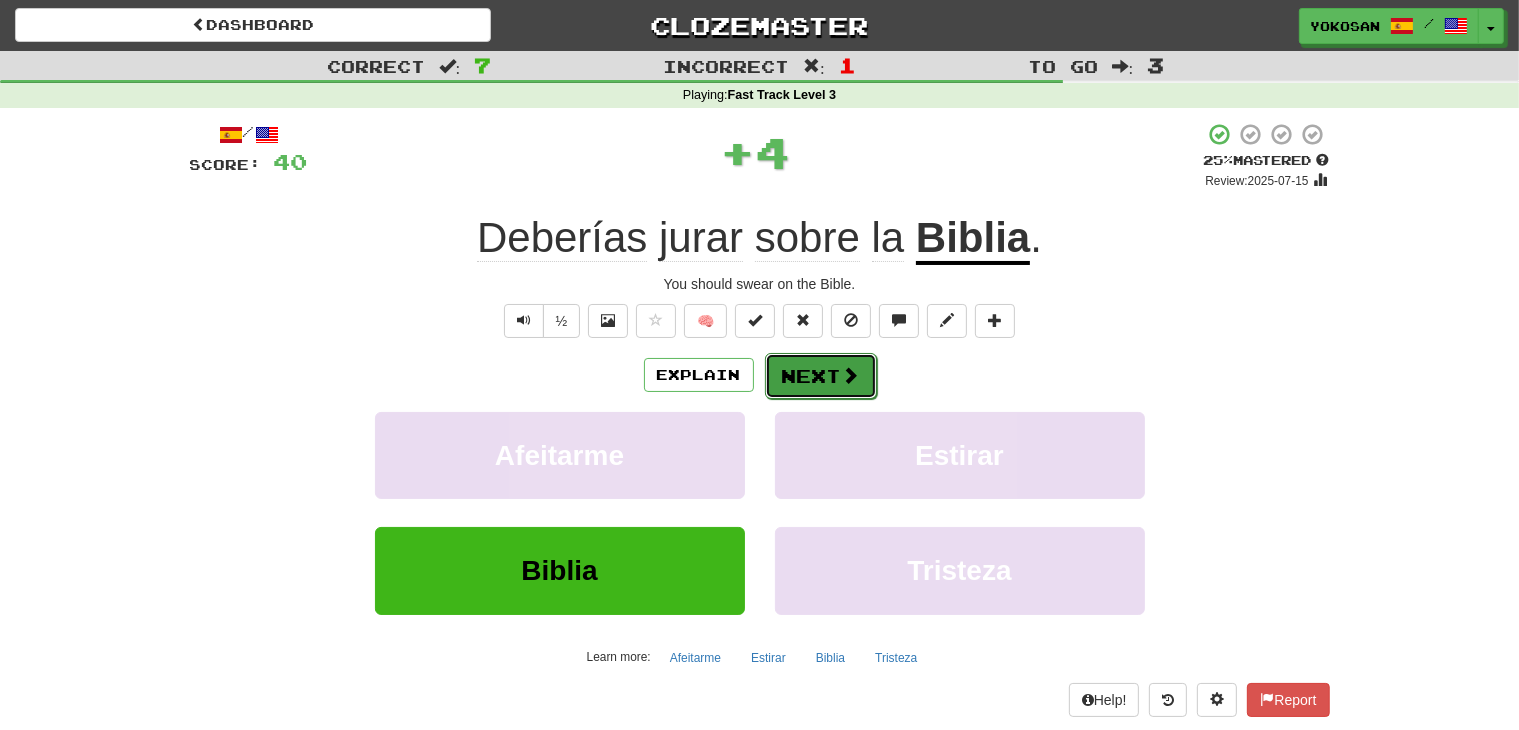 click on "Next" at bounding box center (821, 376) 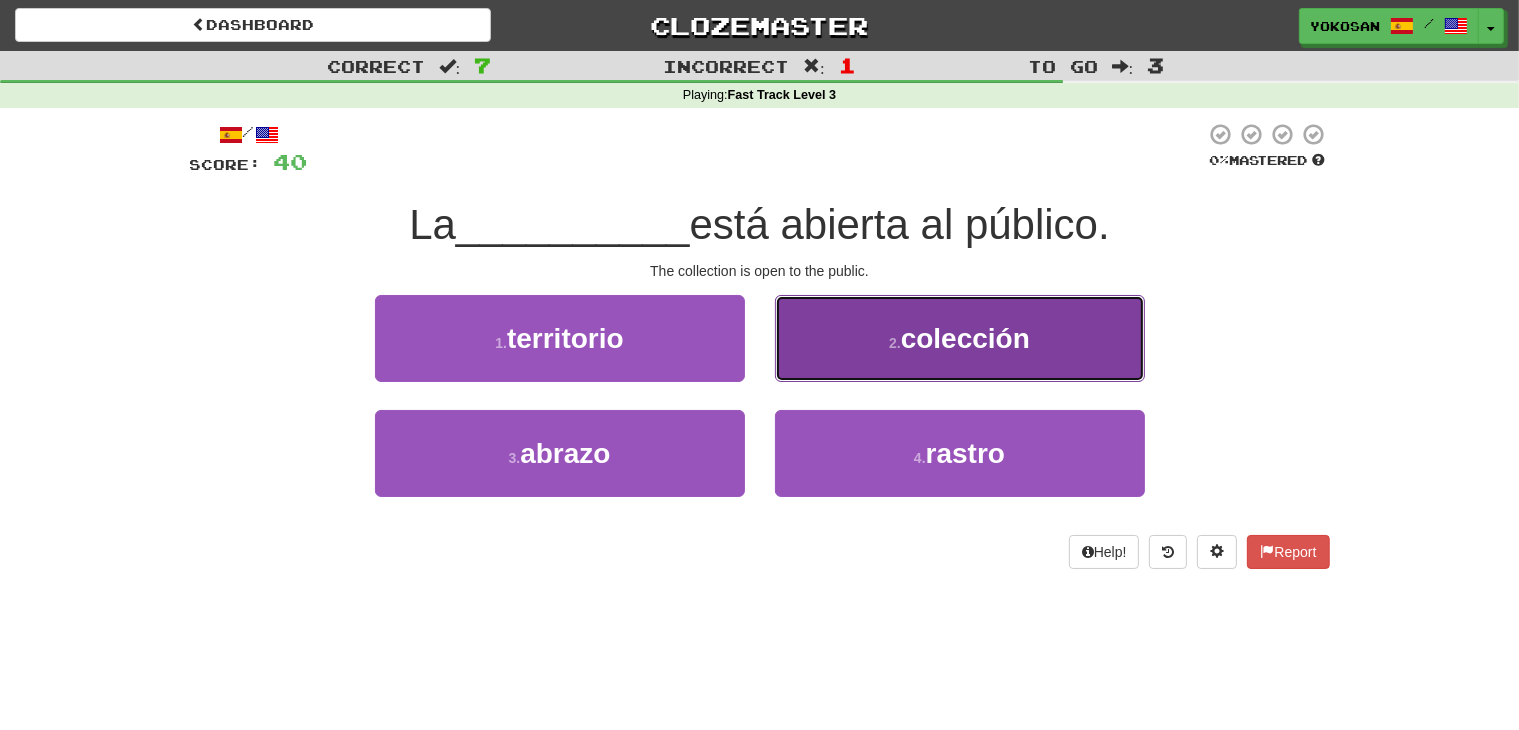 click on "2 .  colección" at bounding box center [960, 338] 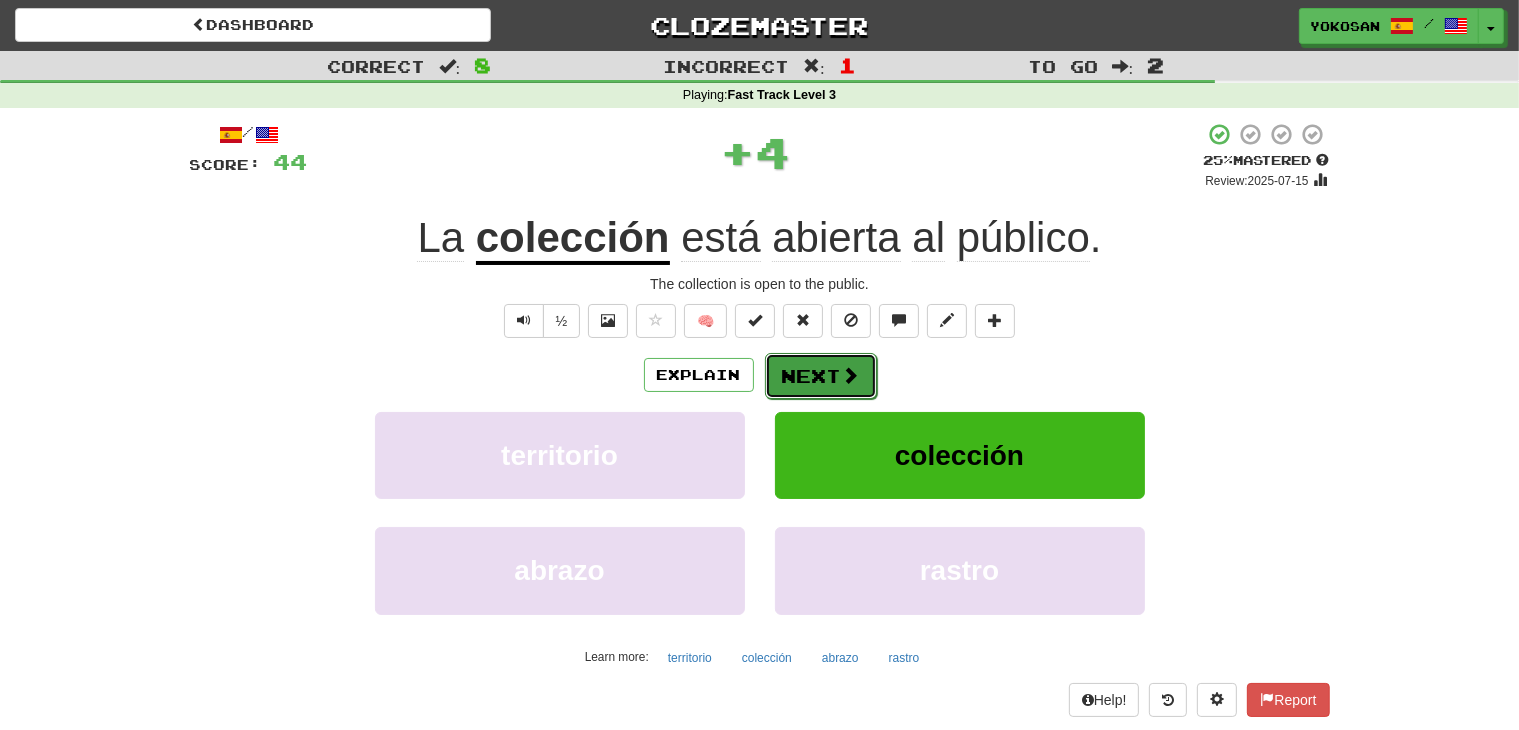 click on "Next" at bounding box center [821, 376] 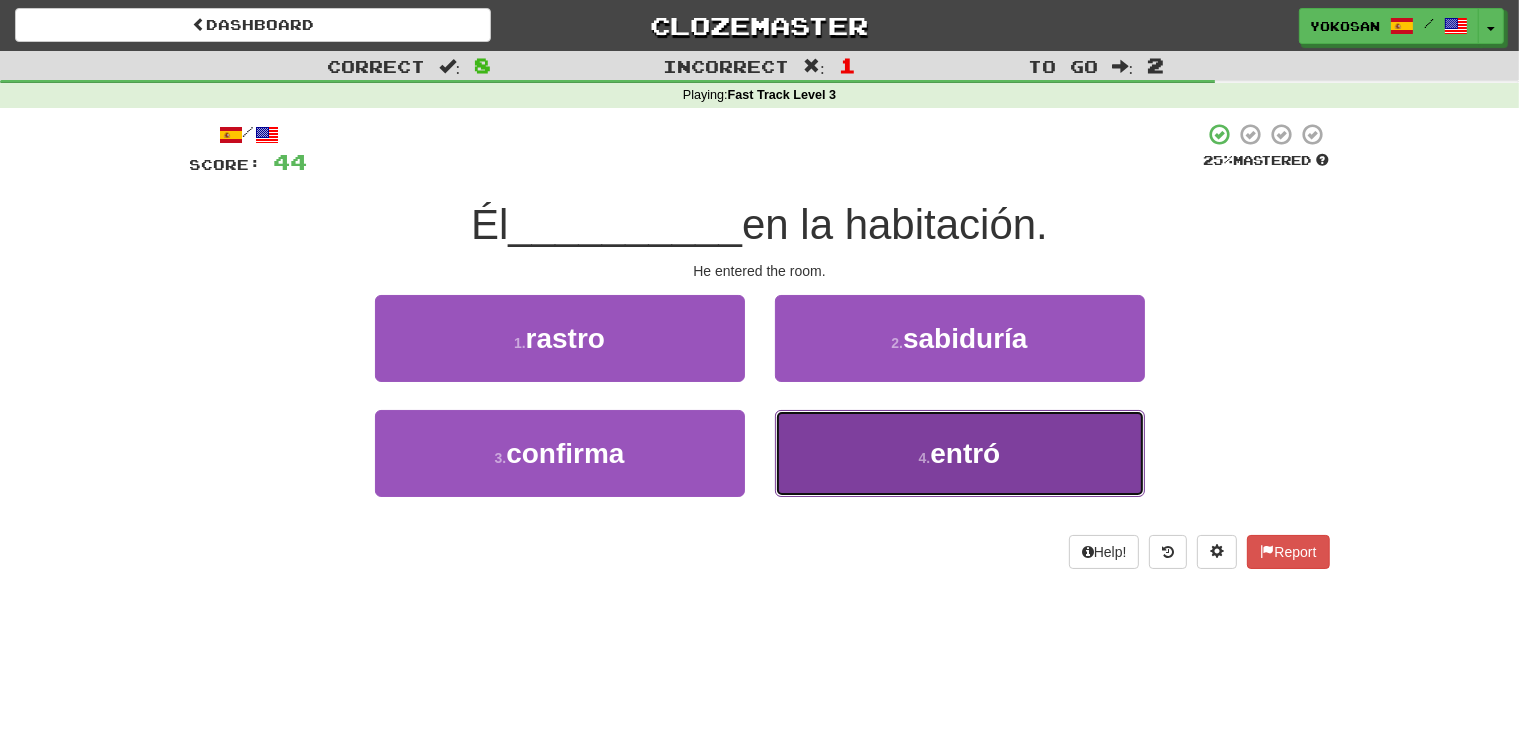 click on "4 .  entró" at bounding box center (960, 453) 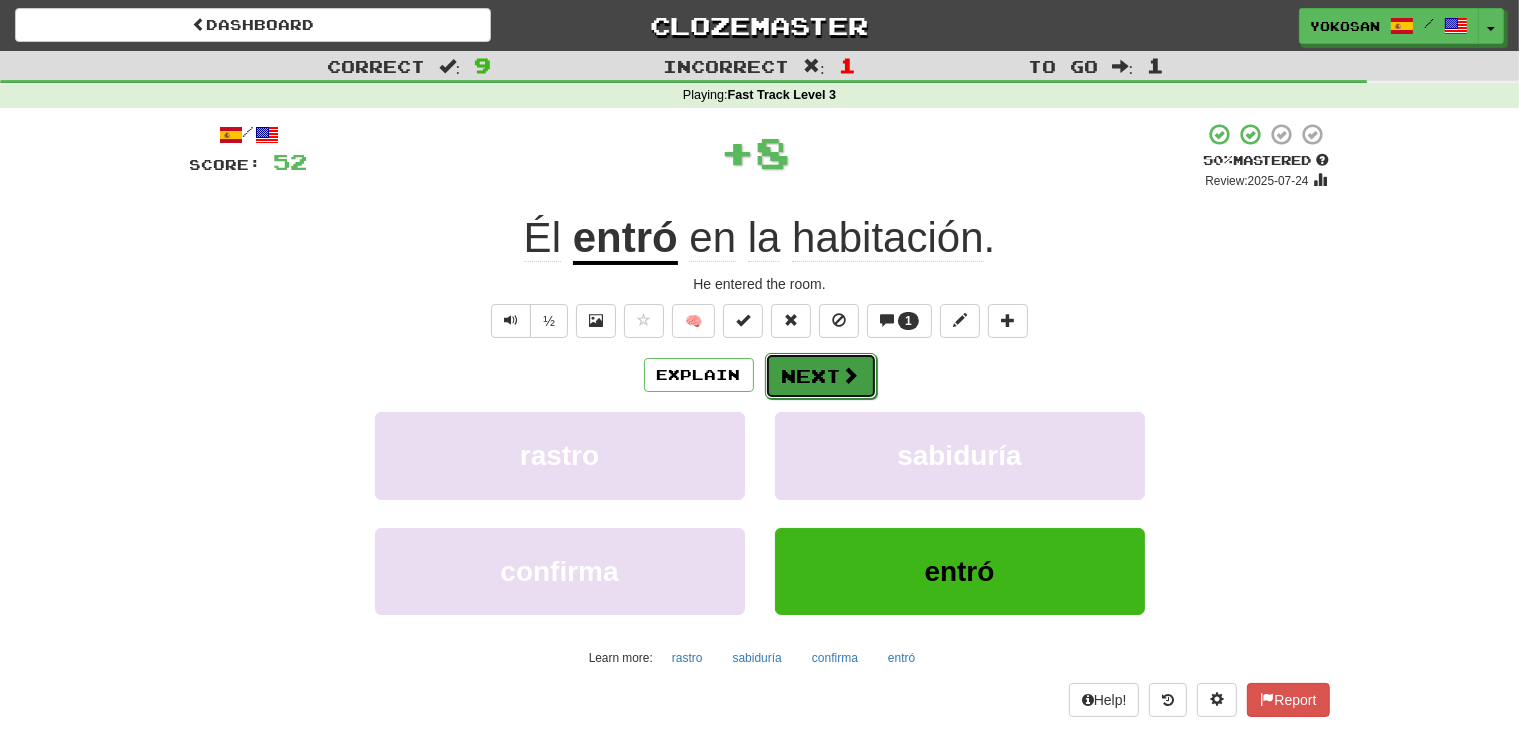 click on "Next" at bounding box center (821, 376) 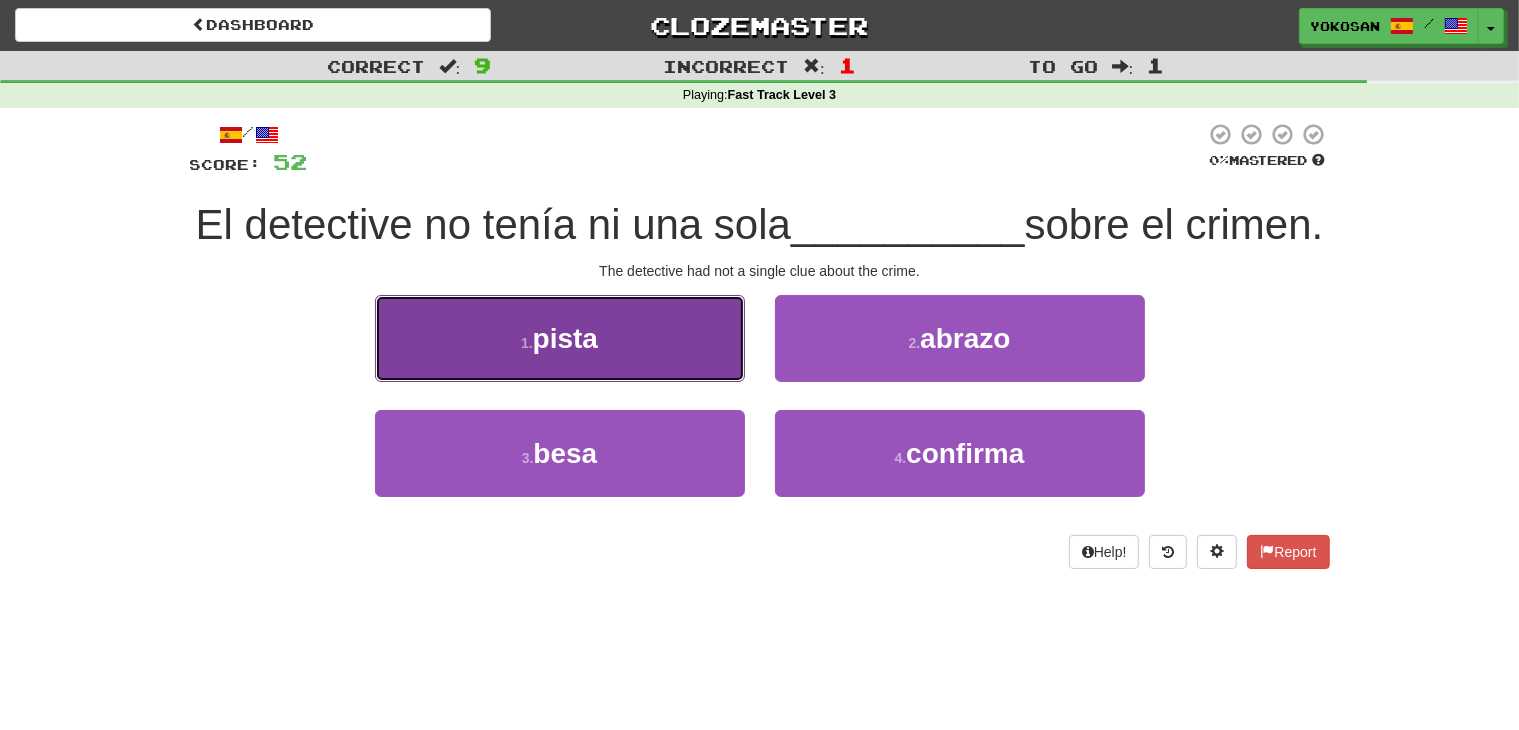 click on "1 .  pista" at bounding box center [560, 338] 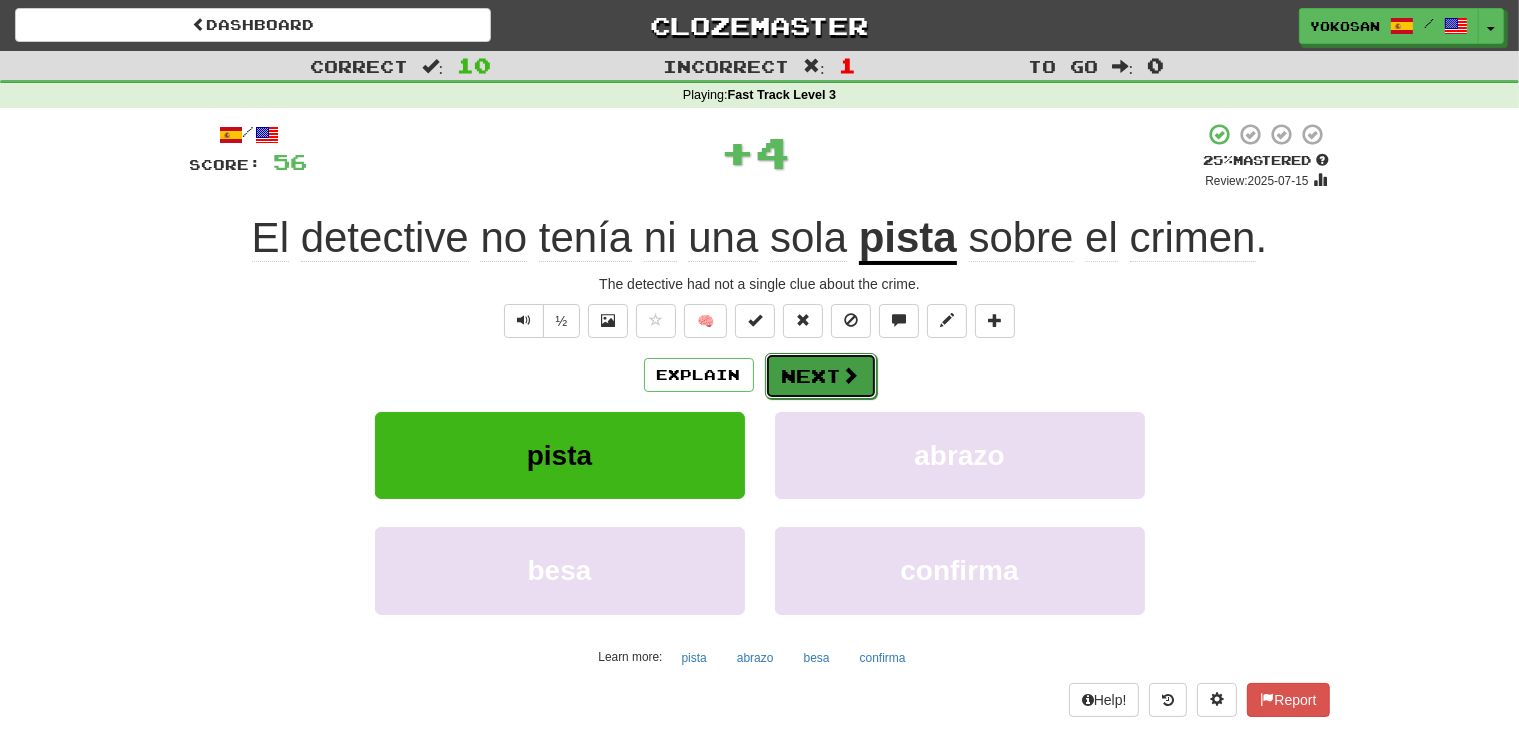 click on "Next" at bounding box center [821, 376] 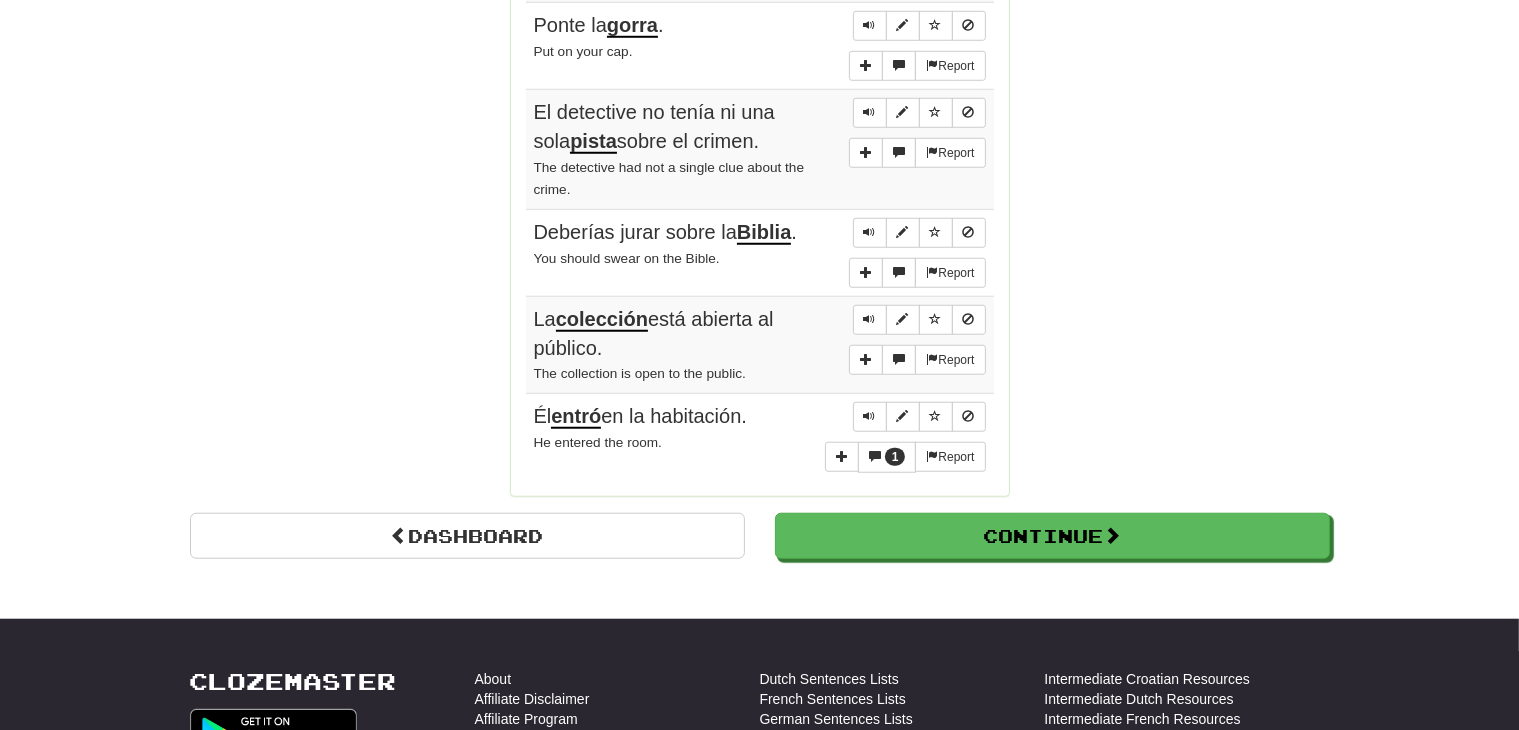 scroll, scrollTop: 1622, scrollLeft: 0, axis: vertical 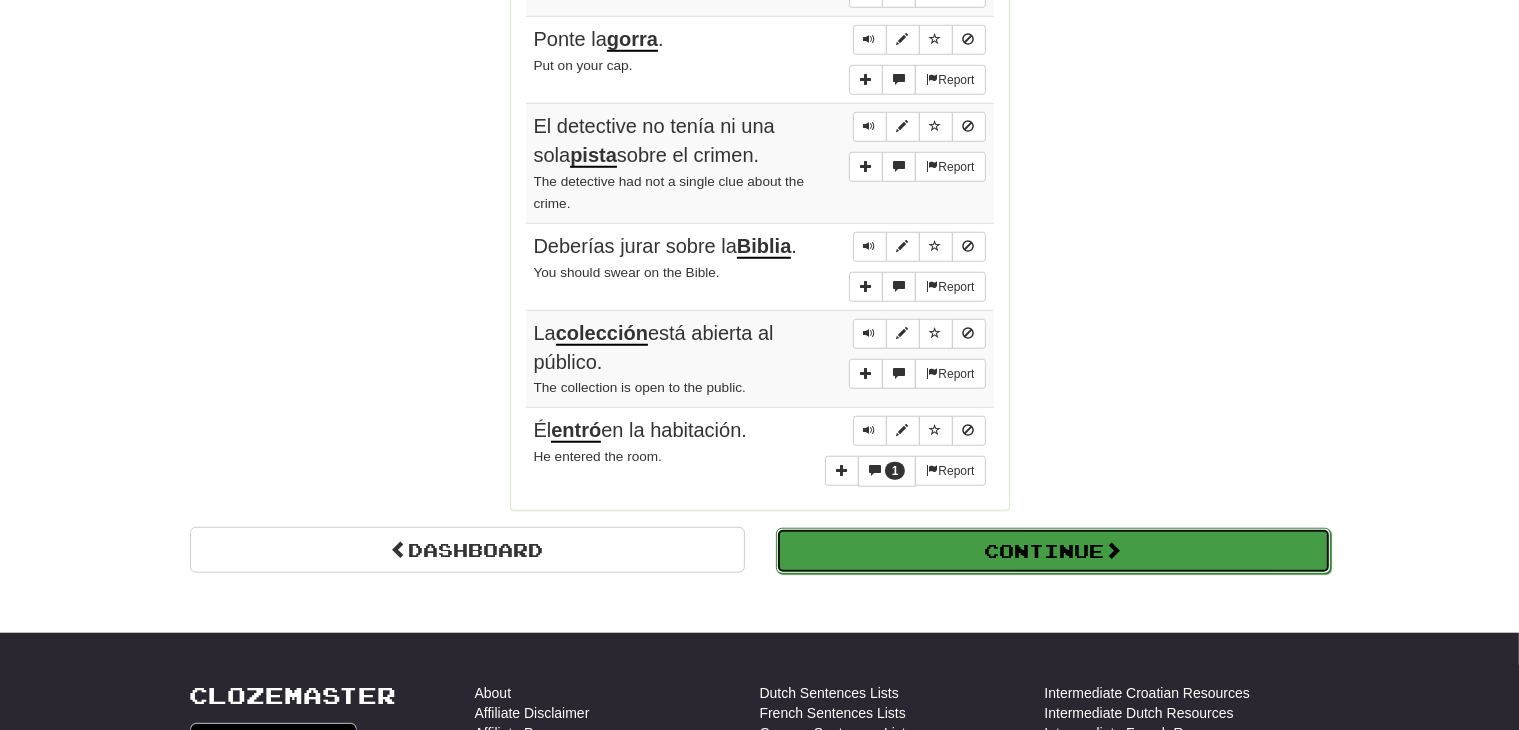 click on "Continue" at bounding box center [1053, 551] 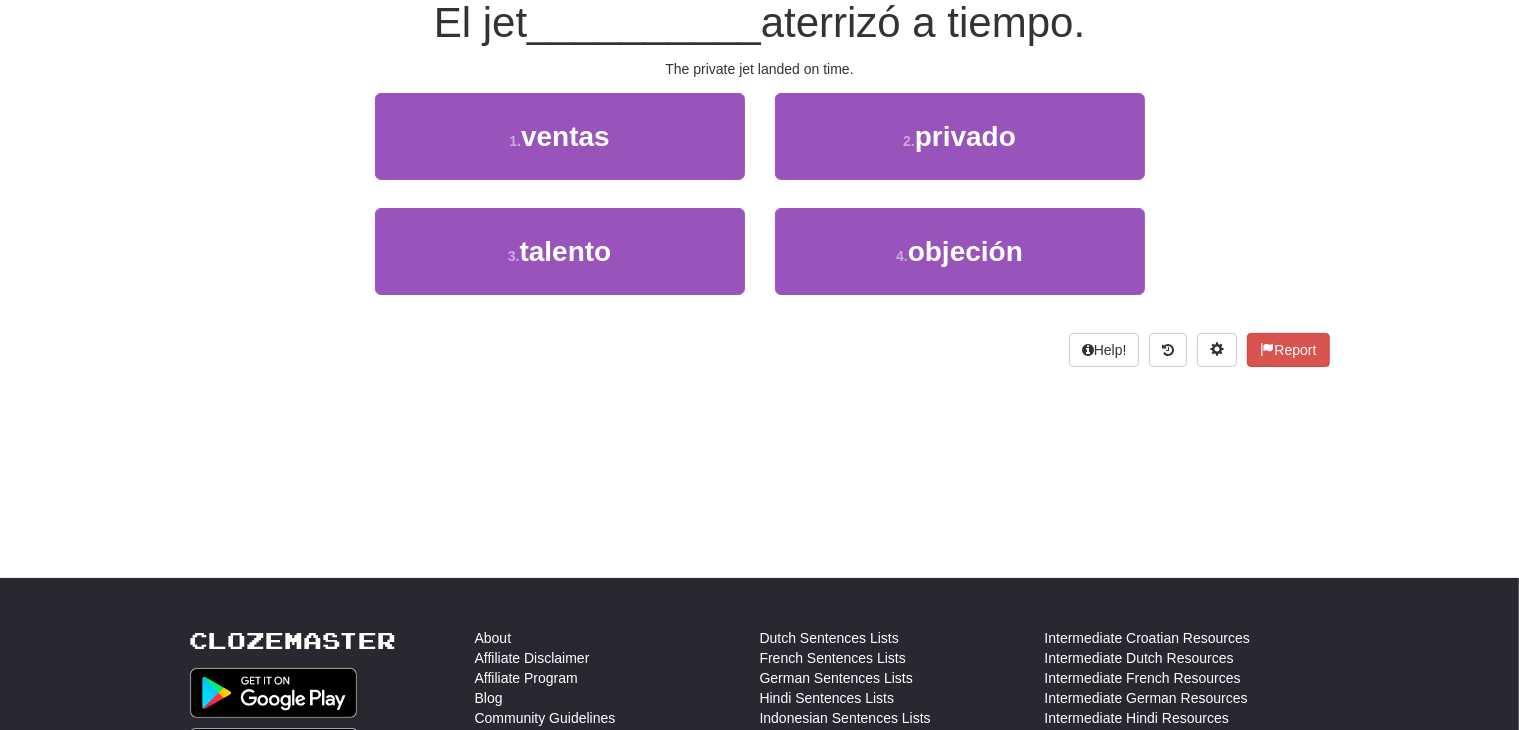 scroll, scrollTop: 0, scrollLeft: 0, axis: both 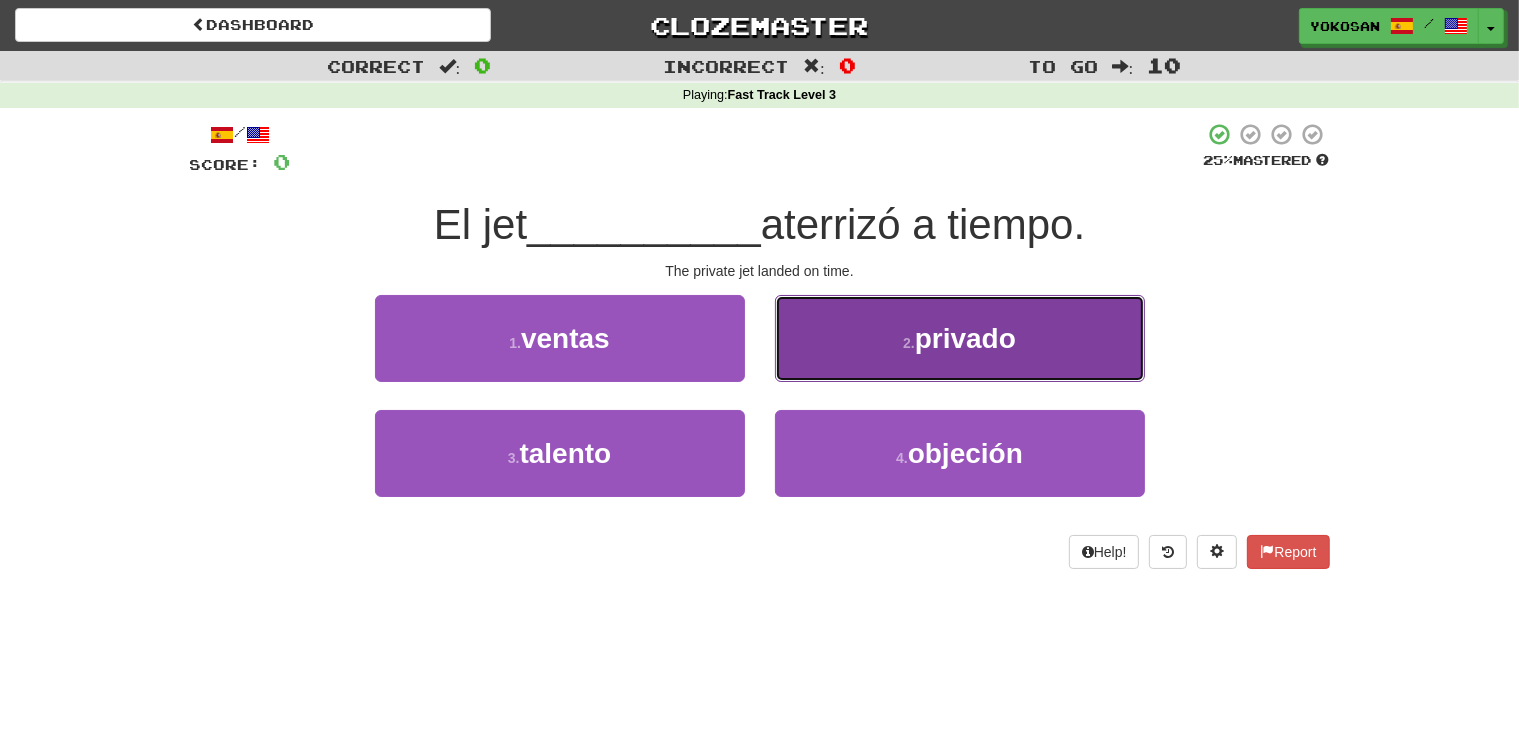click on "2 .  privado" at bounding box center (960, 338) 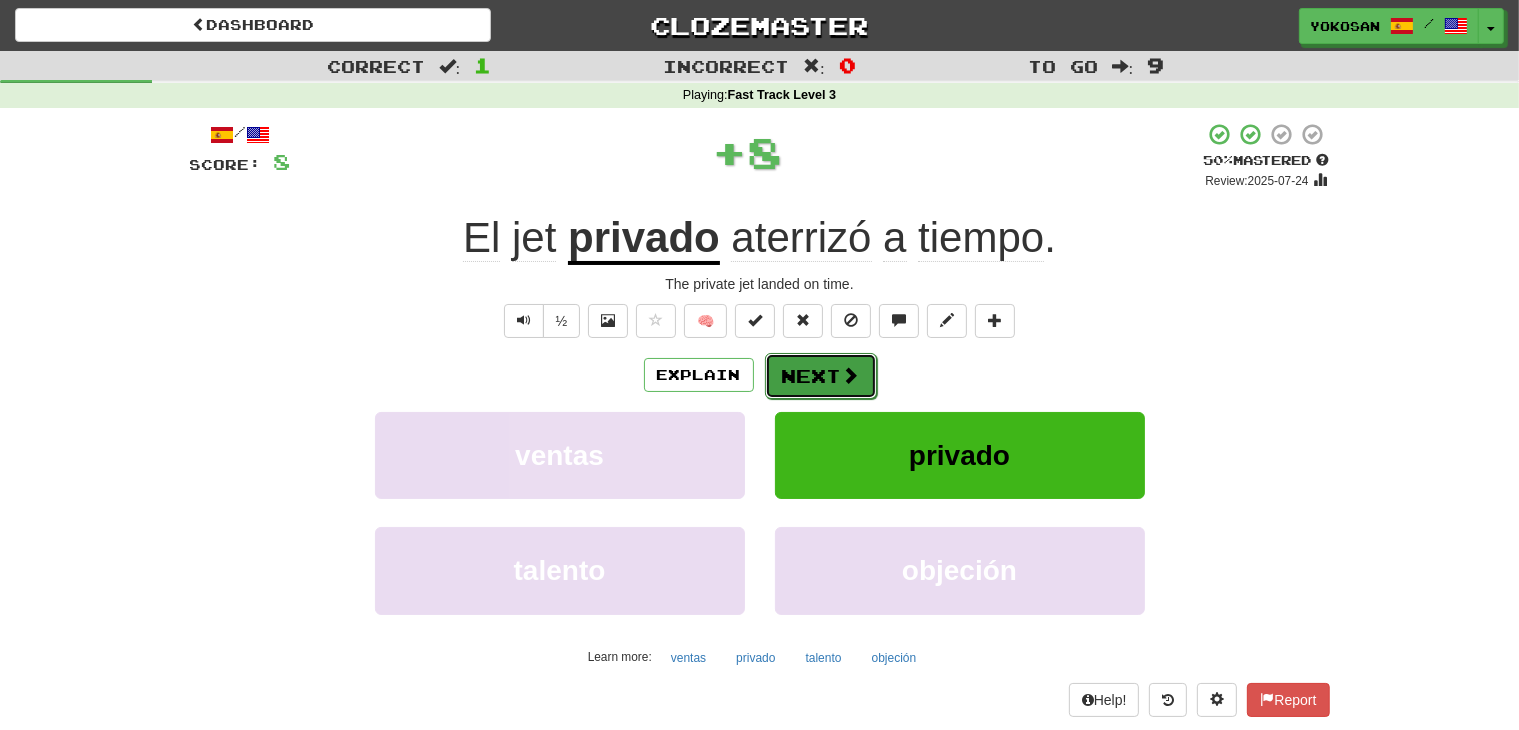 click at bounding box center (851, 375) 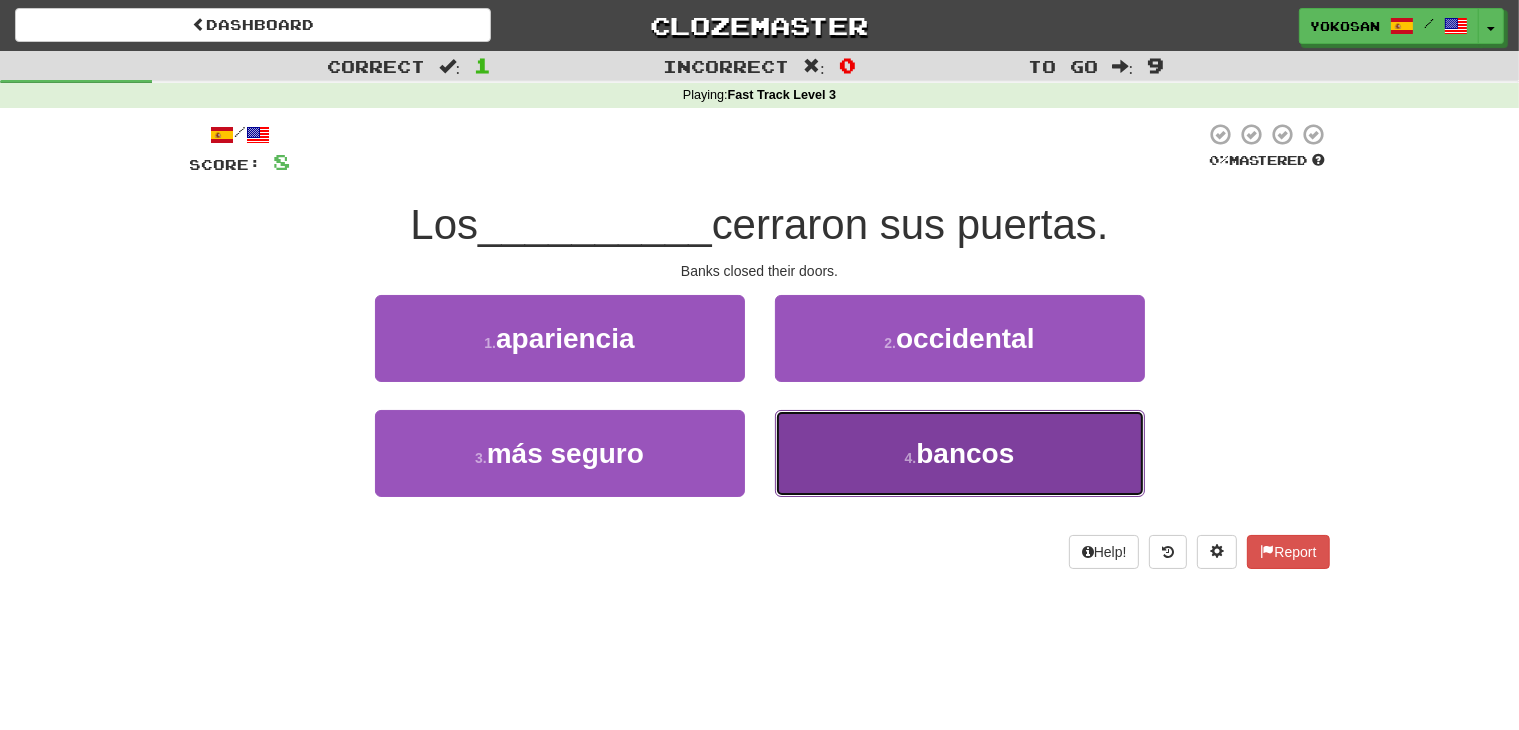 click on "4 .  bancos" at bounding box center [960, 453] 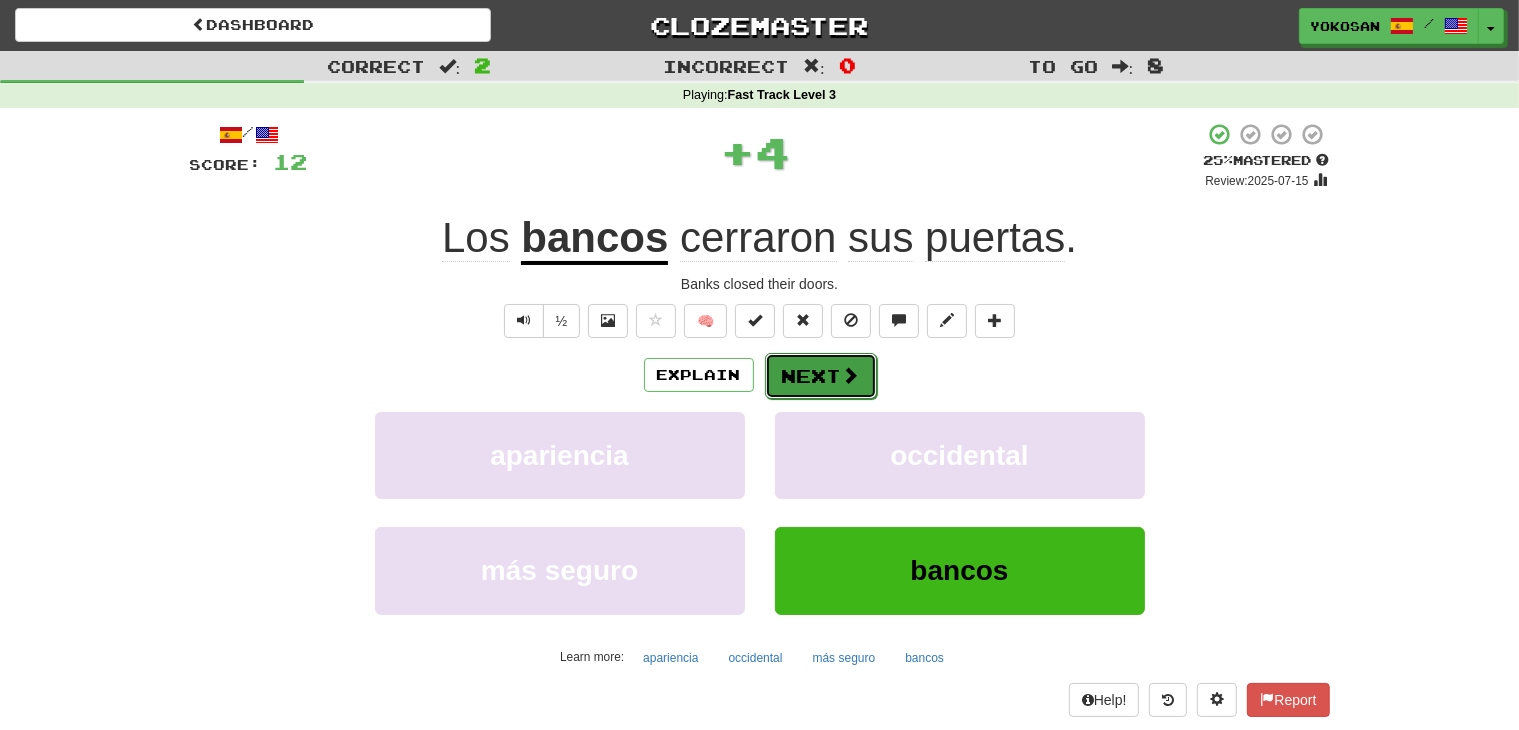 click on "Next" at bounding box center (821, 376) 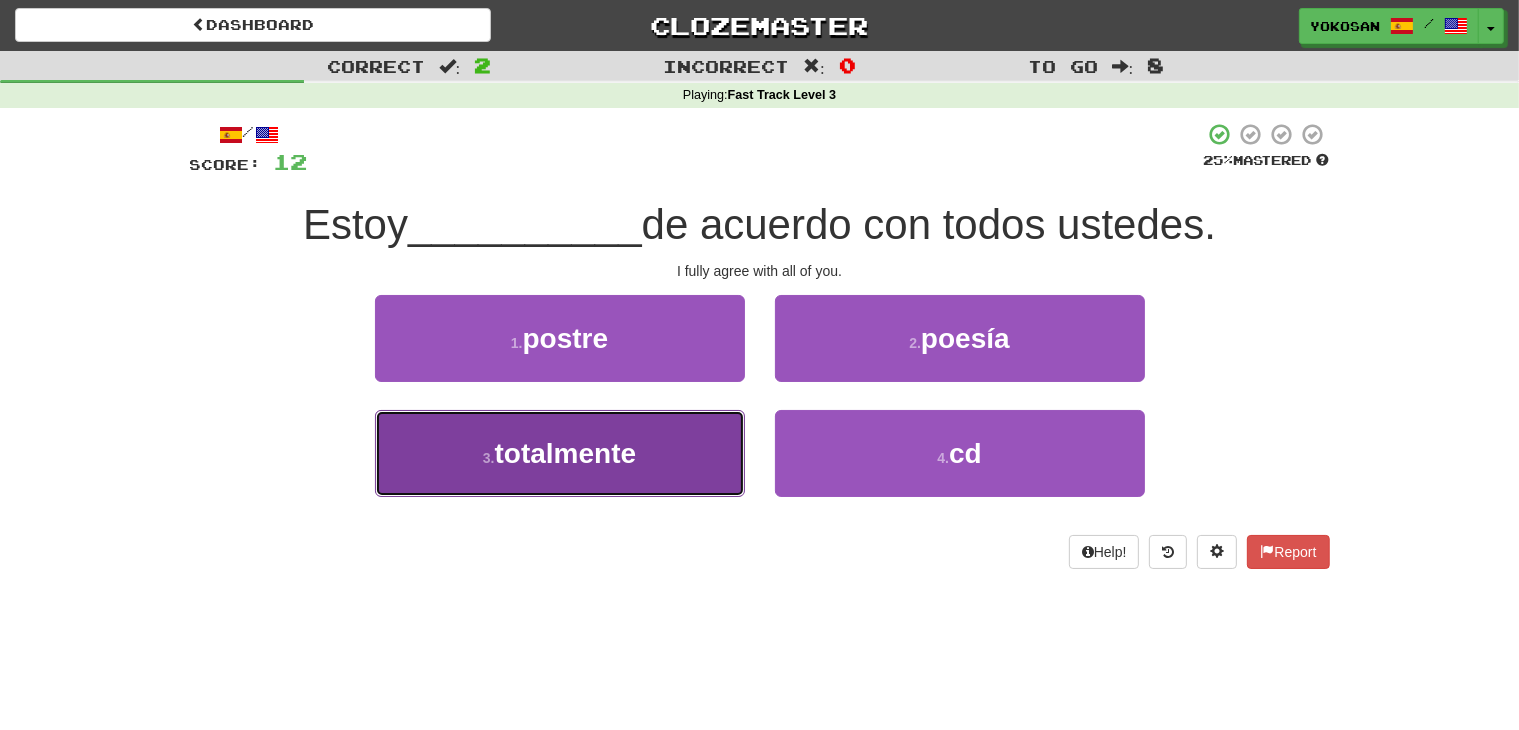 click on "3 .  totalmente" at bounding box center (560, 453) 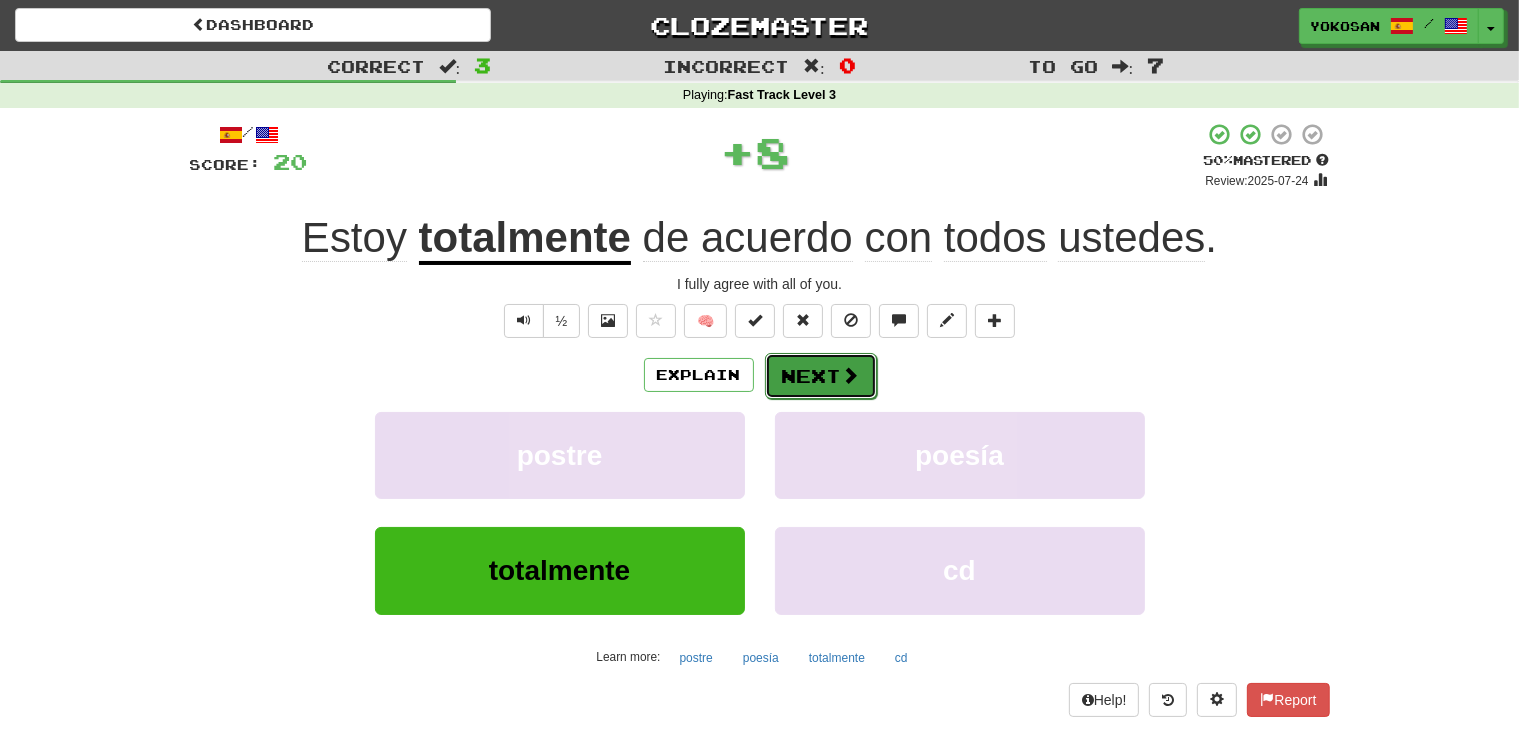 click on "Next" at bounding box center (821, 376) 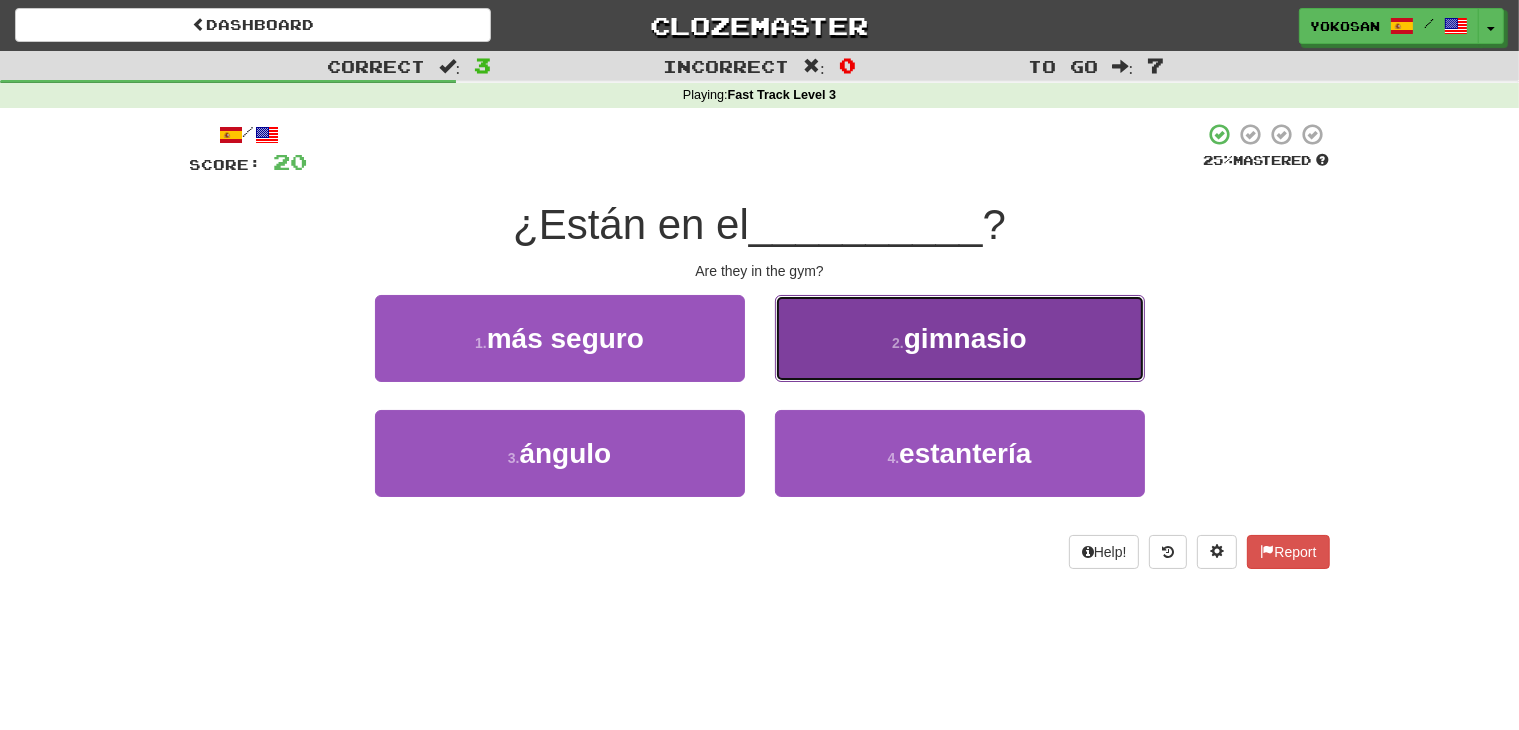 click on "2 .  gimnasio" at bounding box center [960, 338] 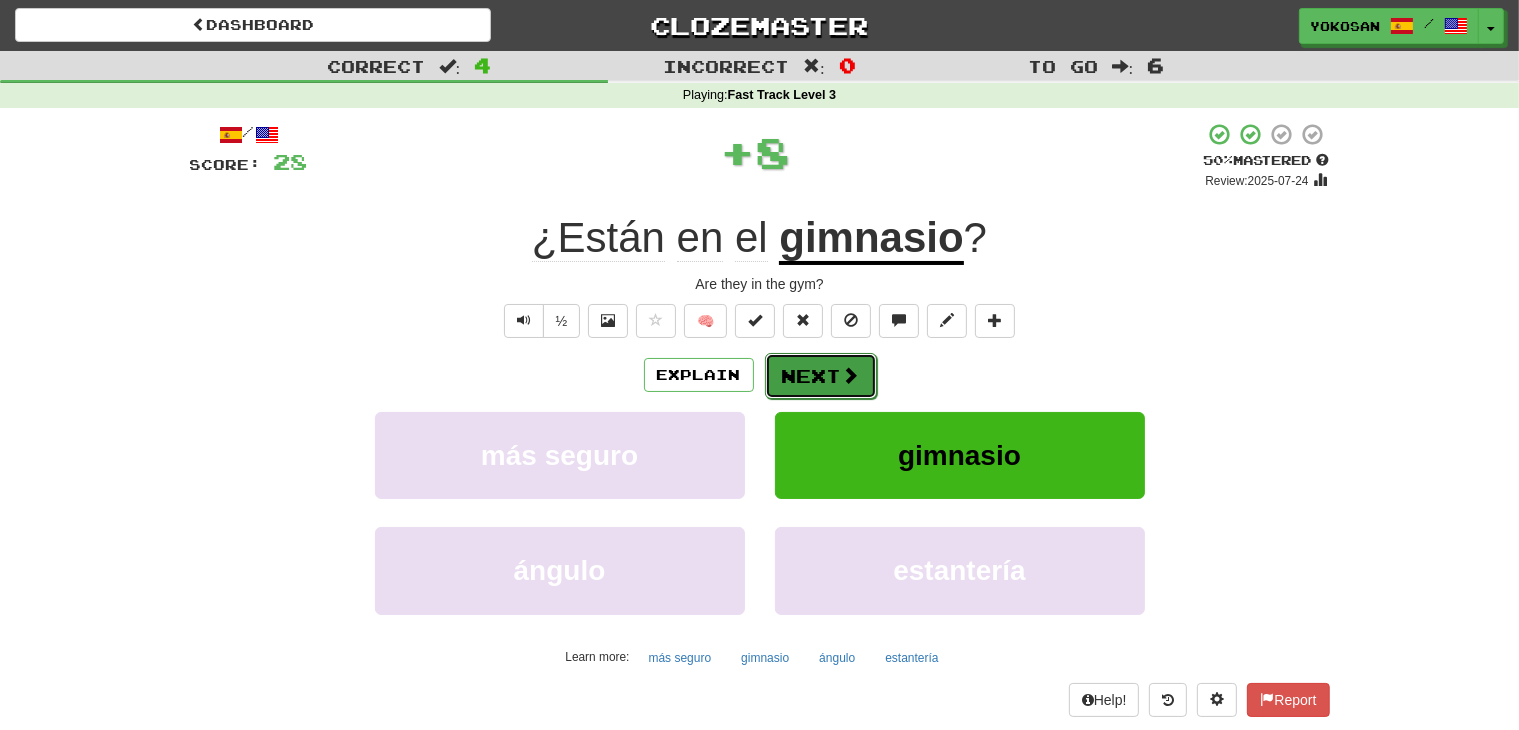 click on "Next" at bounding box center (821, 376) 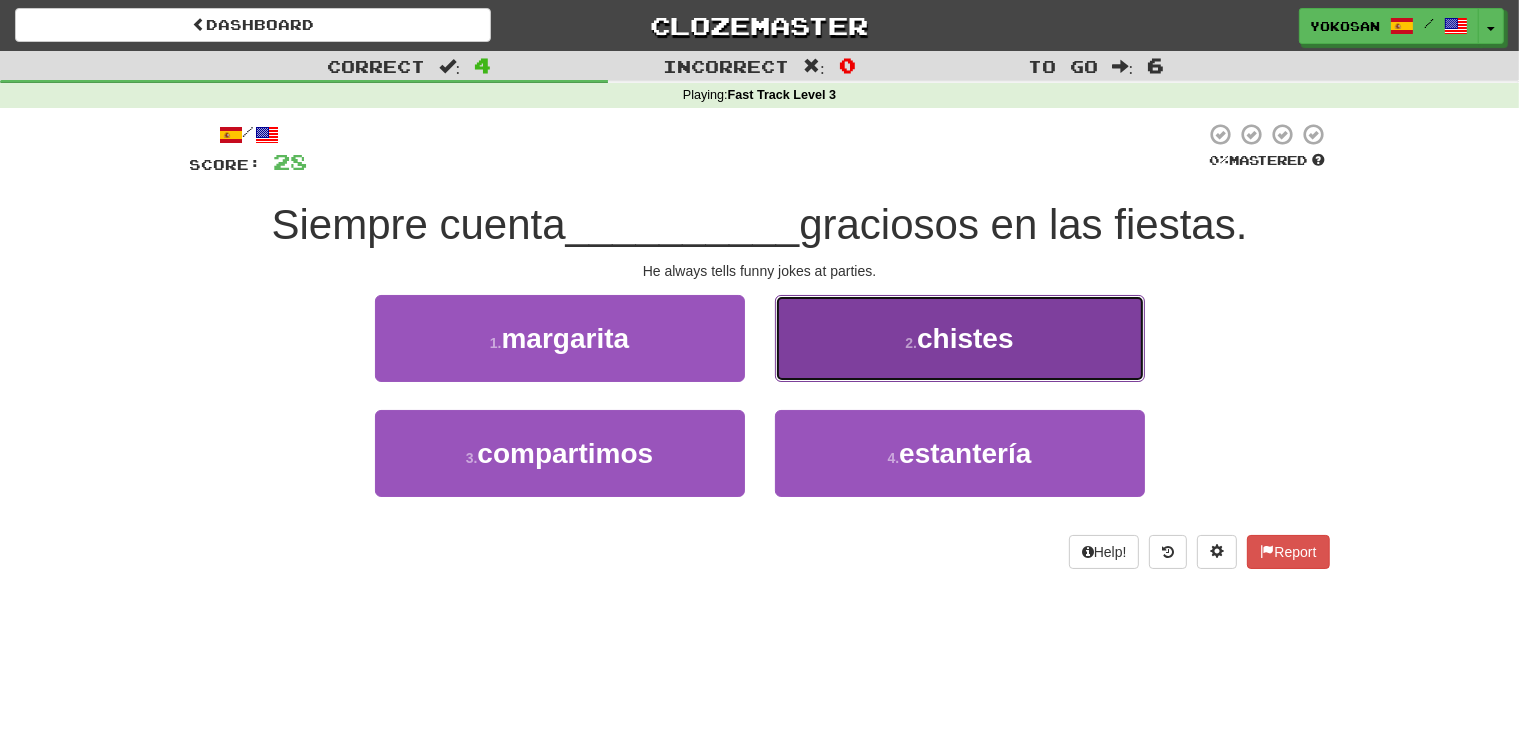 click on "2 .  chistes" at bounding box center [960, 338] 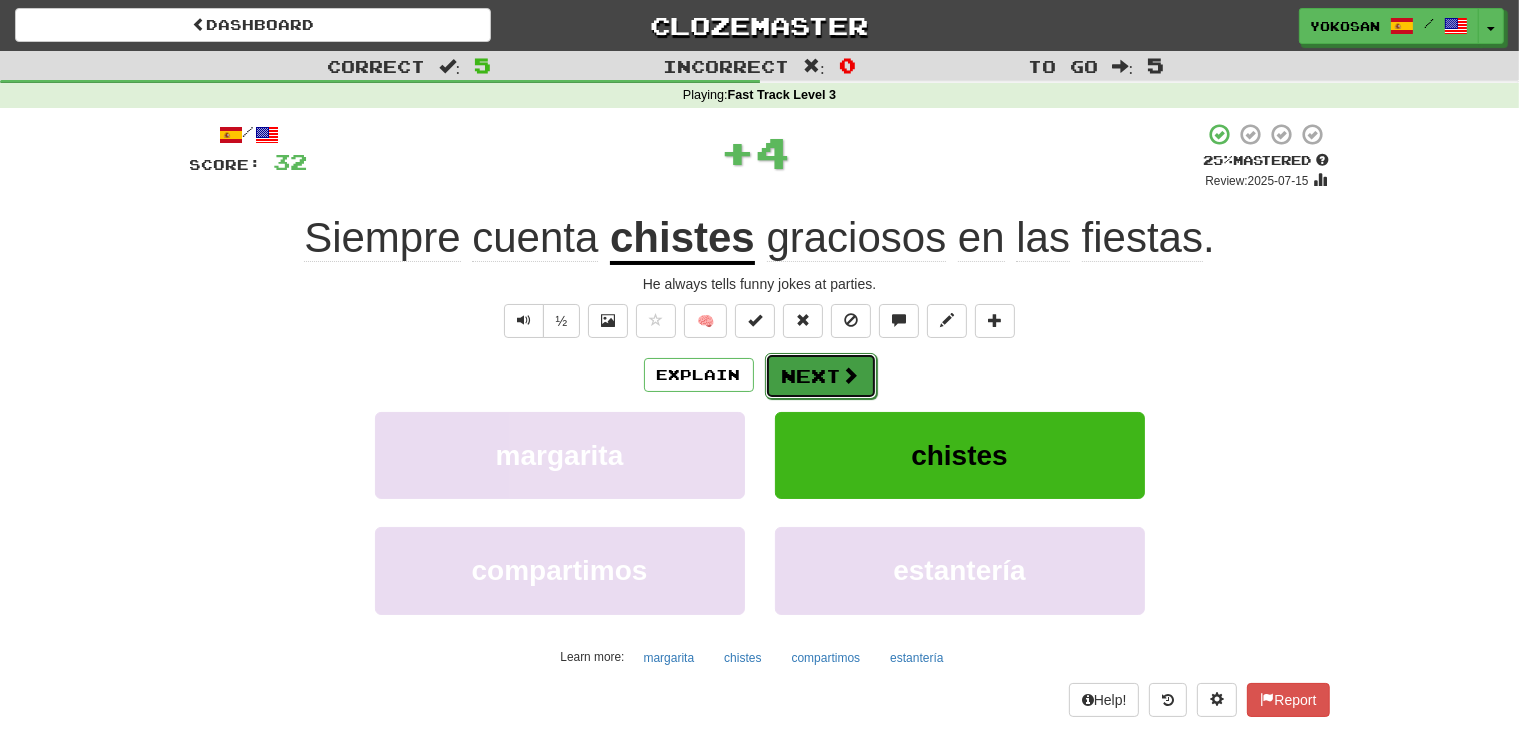 click on "Next" at bounding box center [821, 376] 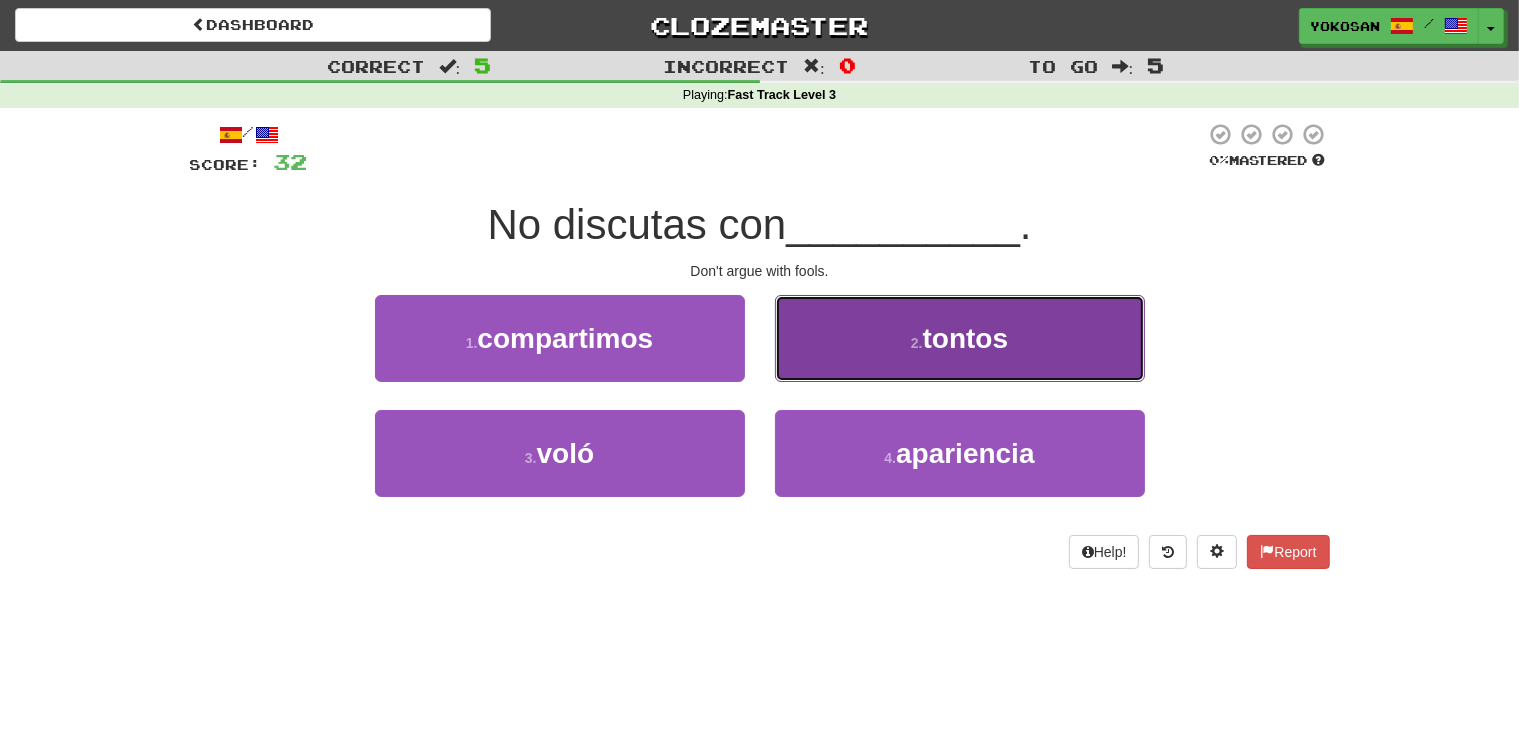 click on "2 .  tontos" at bounding box center [960, 338] 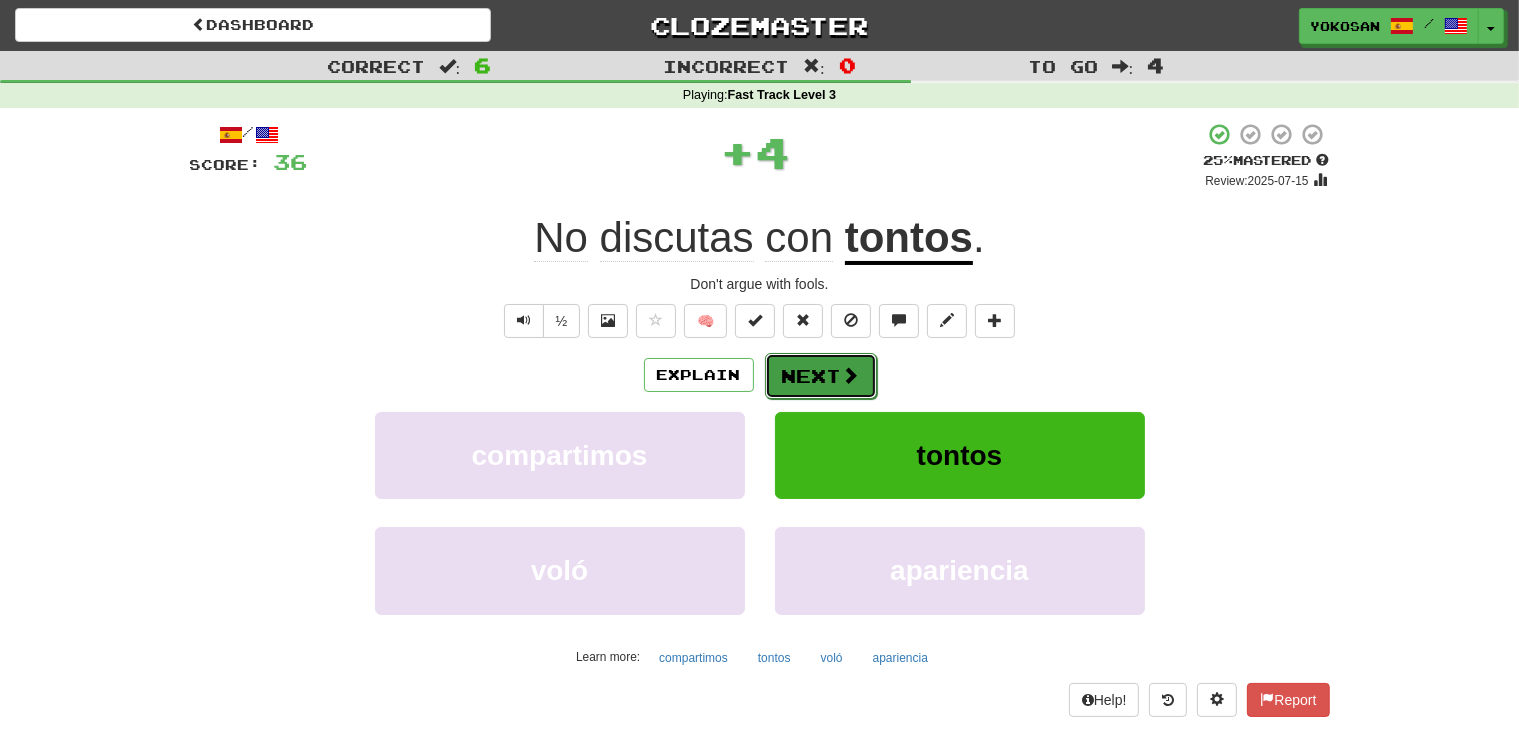 click on "Next" at bounding box center (821, 376) 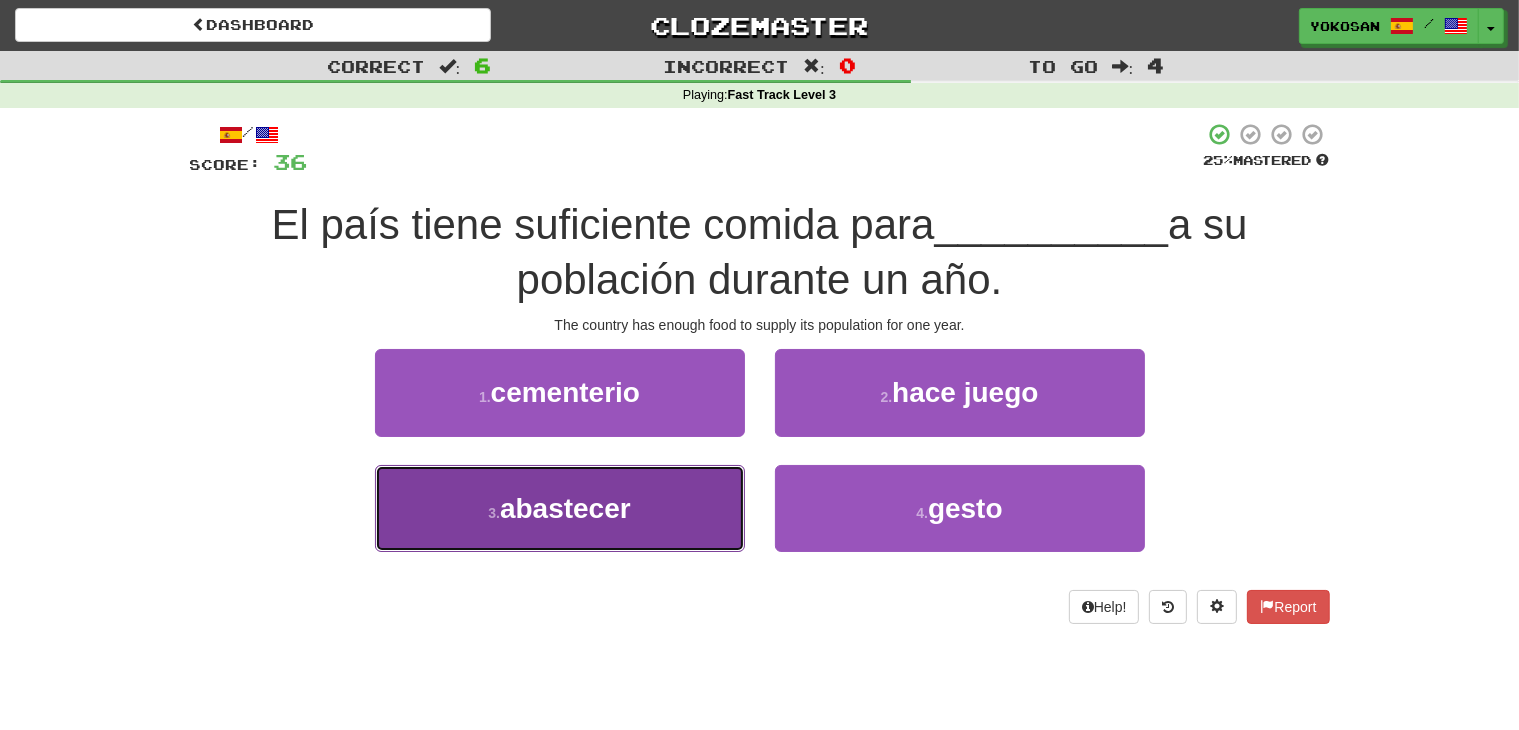 click on "3 .  abastecer" at bounding box center (560, 508) 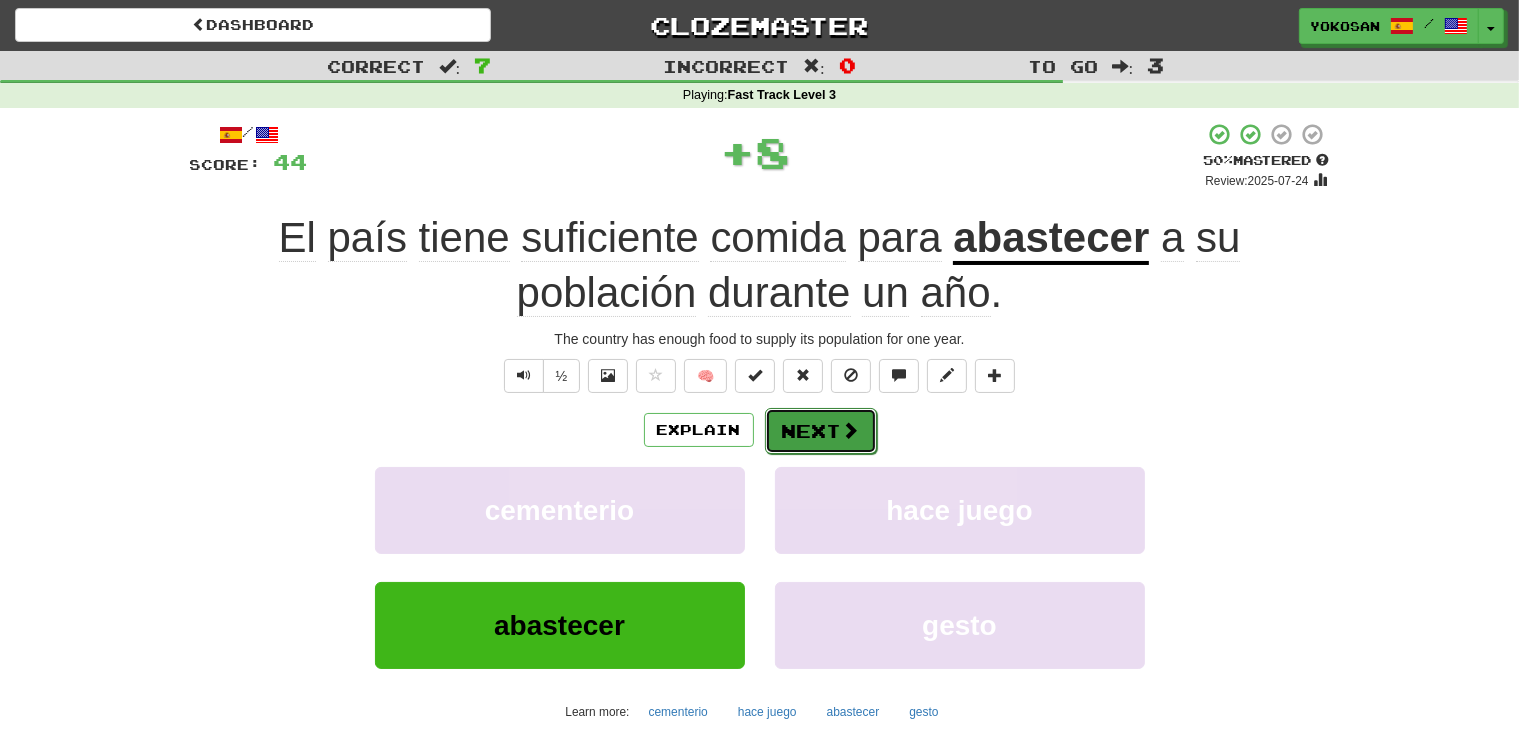 click on "Next" at bounding box center [821, 431] 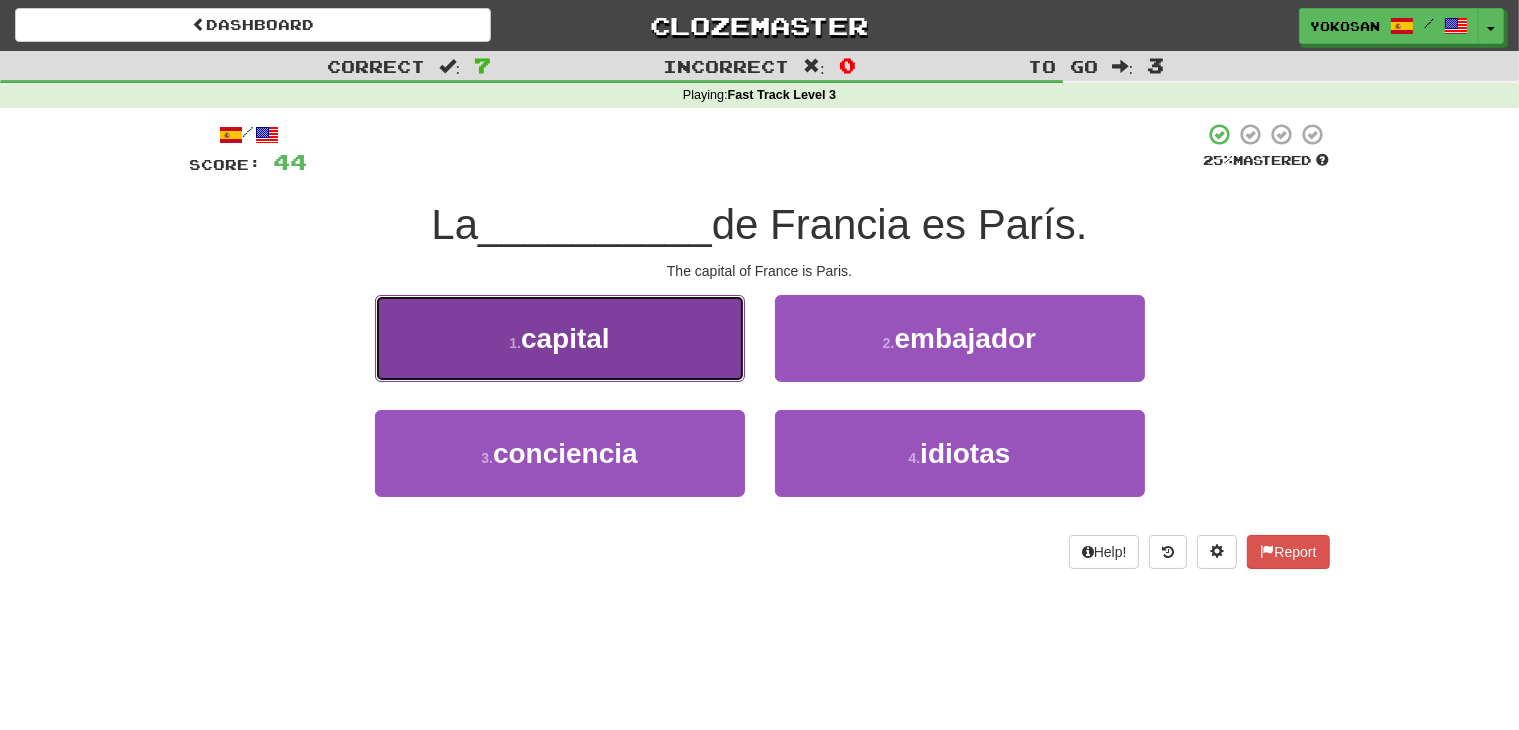 click on "capital" at bounding box center [565, 338] 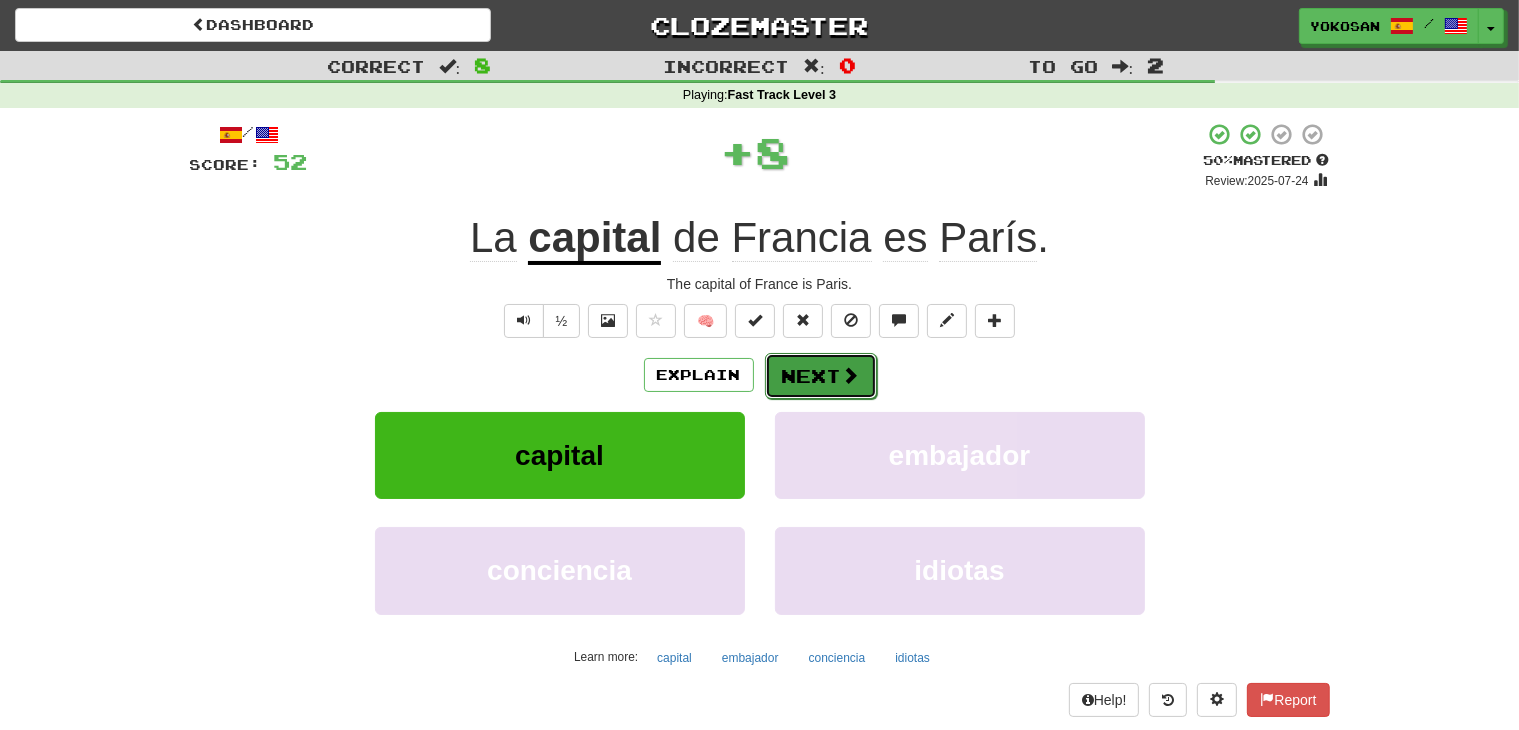 click on "Next" at bounding box center [821, 376] 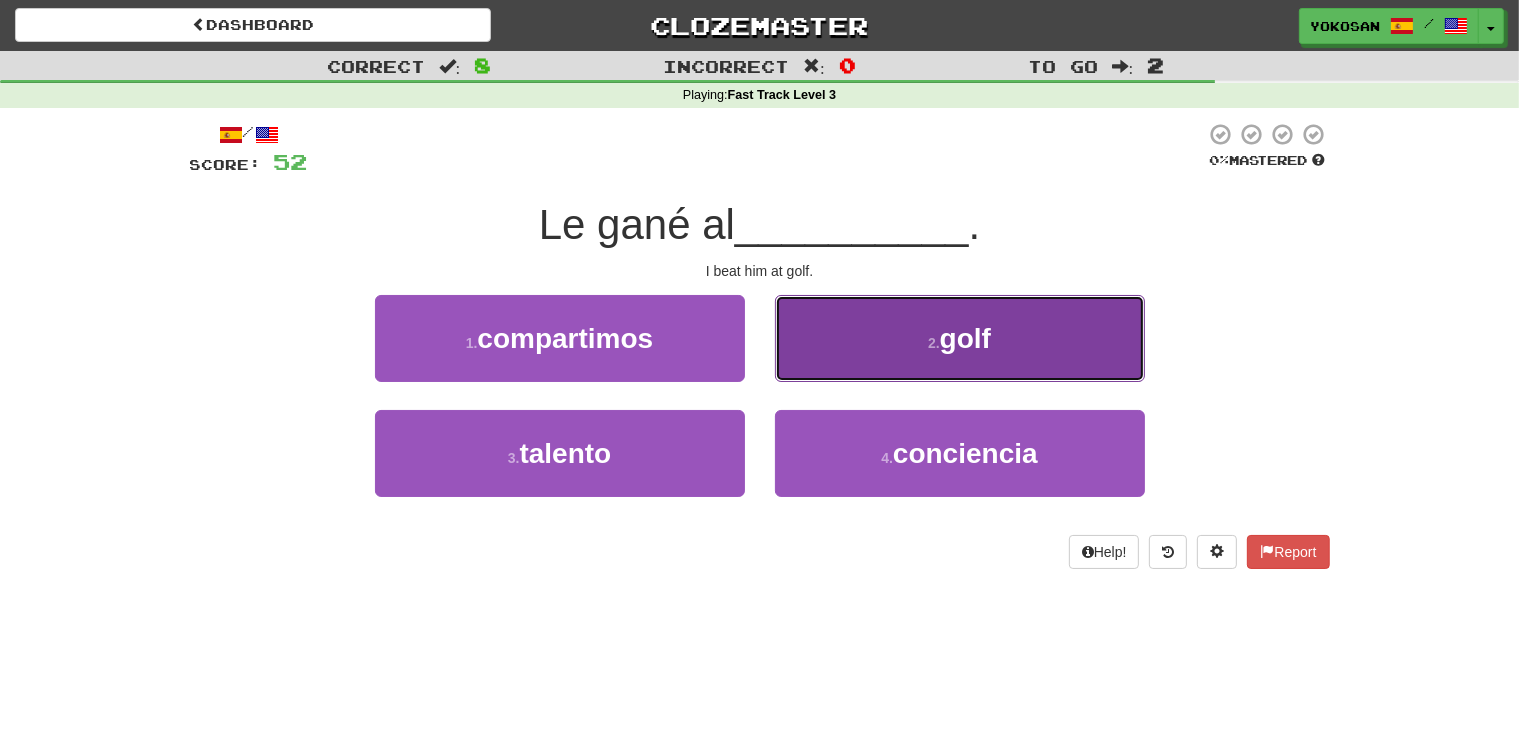 click on "2 .  golf" at bounding box center (960, 338) 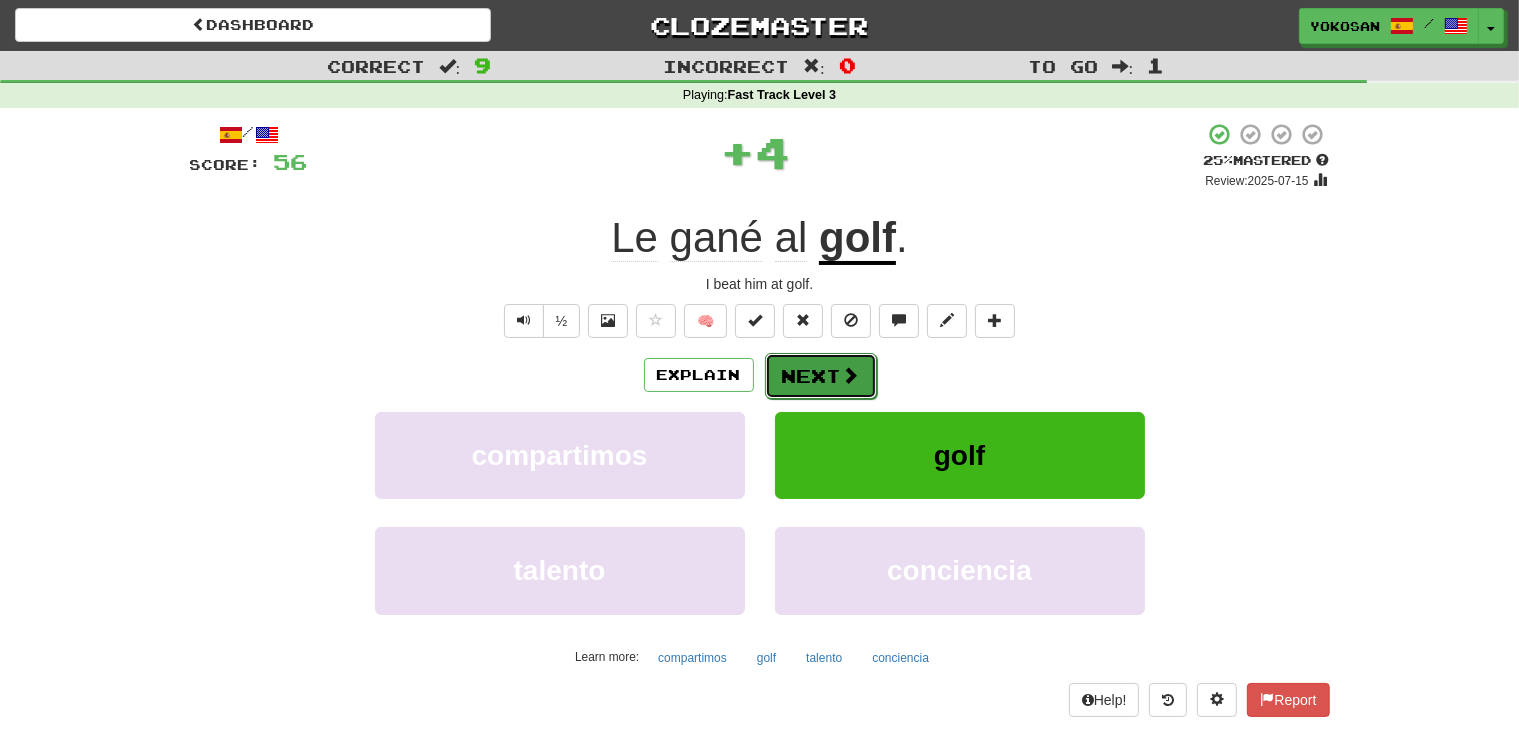 click at bounding box center (851, 375) 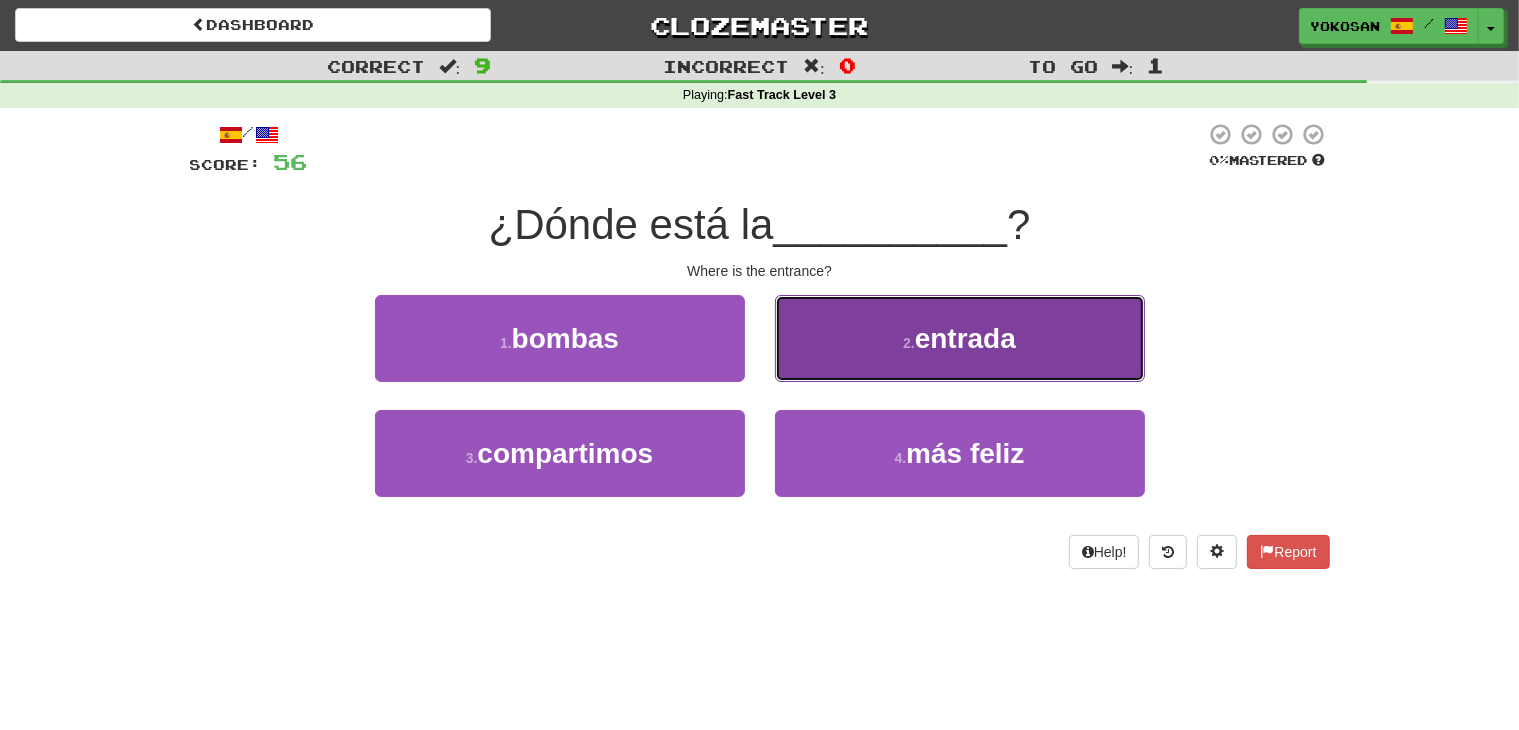 click on "2 .  entrada" at bounding box center [960, 338] 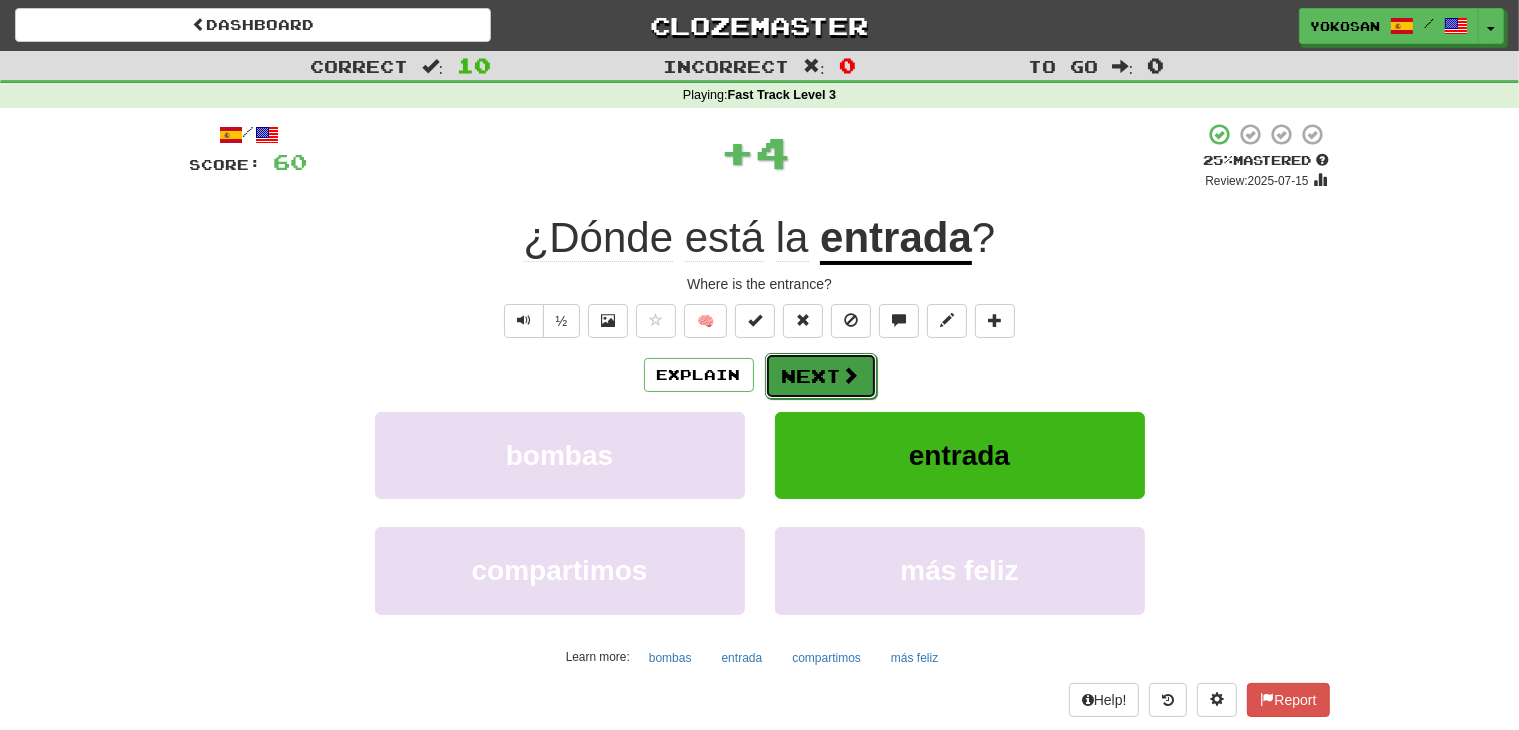 click on "Next" at bounding box center [821, 376] 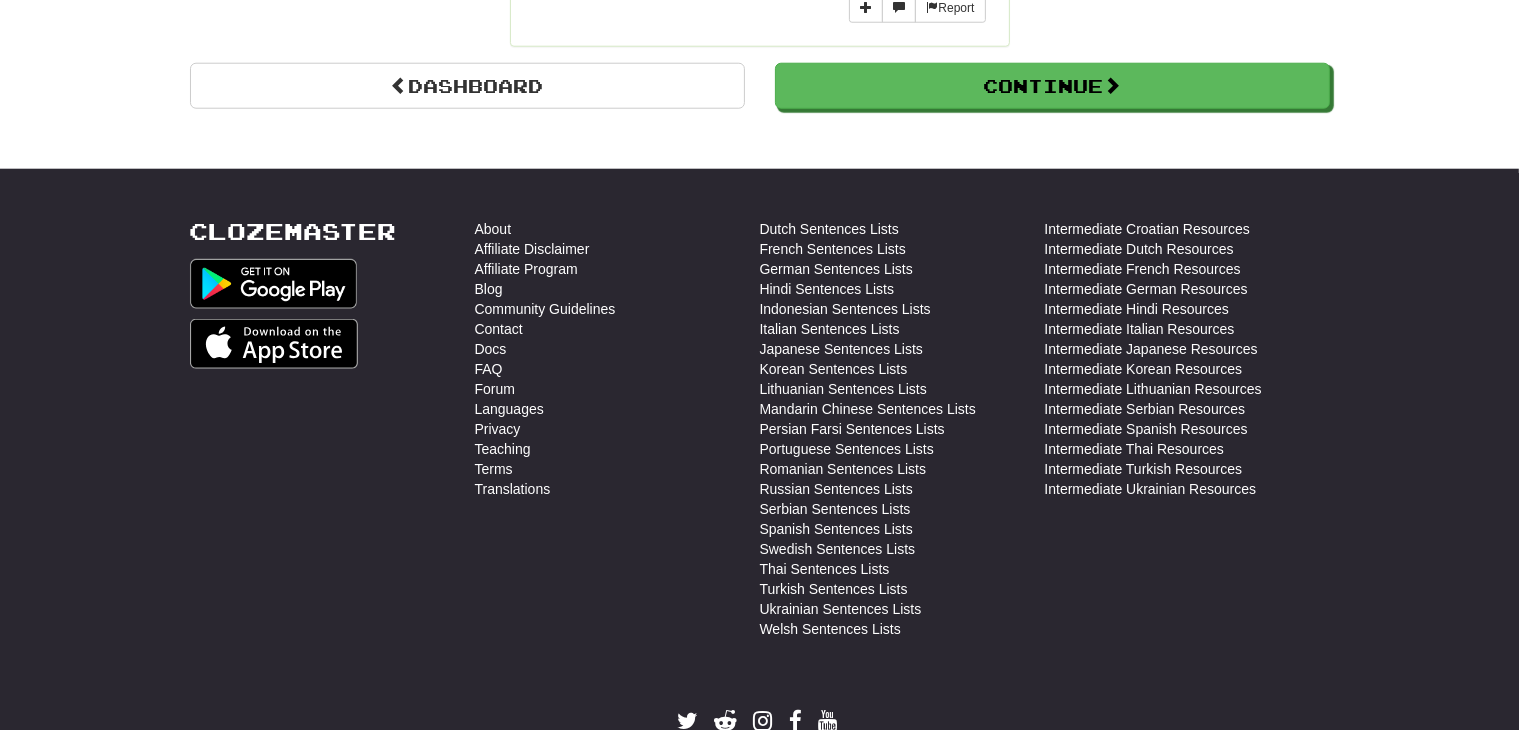 scroll, scrollTop: 2132, scrollLeft: 0, axis: vertical 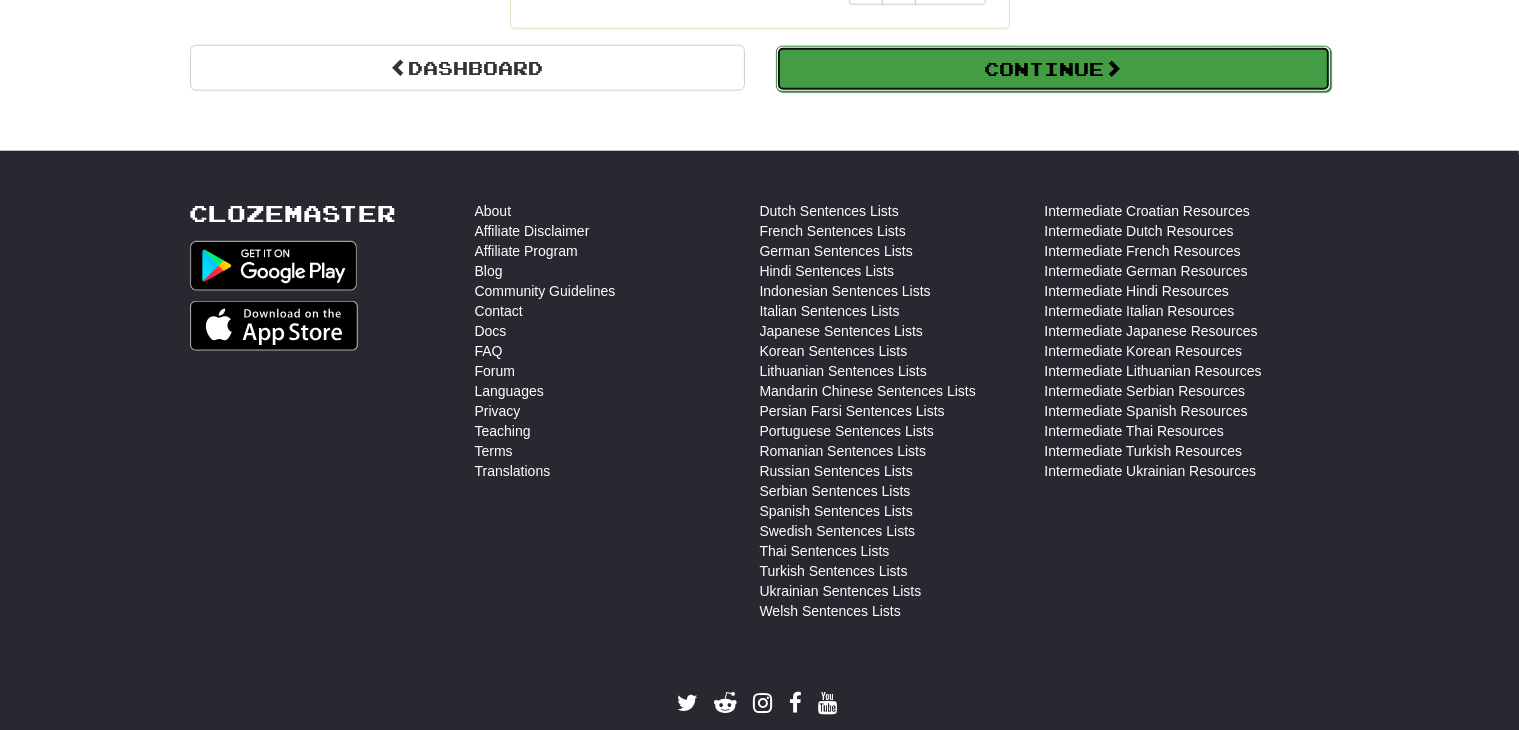 click on "Continue" at bounding box center (1053, 69) 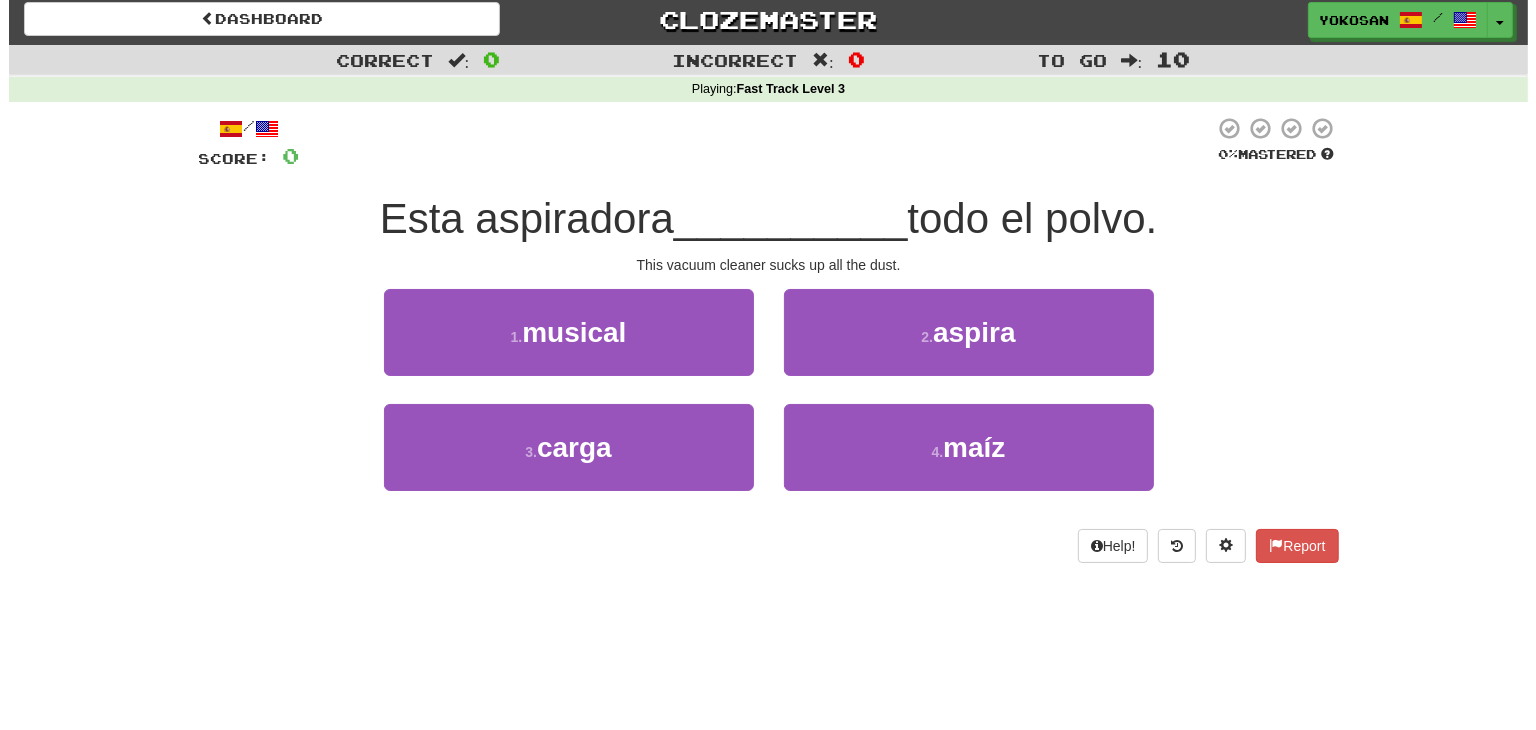 scroll, scrollTop: 0, scrollLeft: 0, axis: both 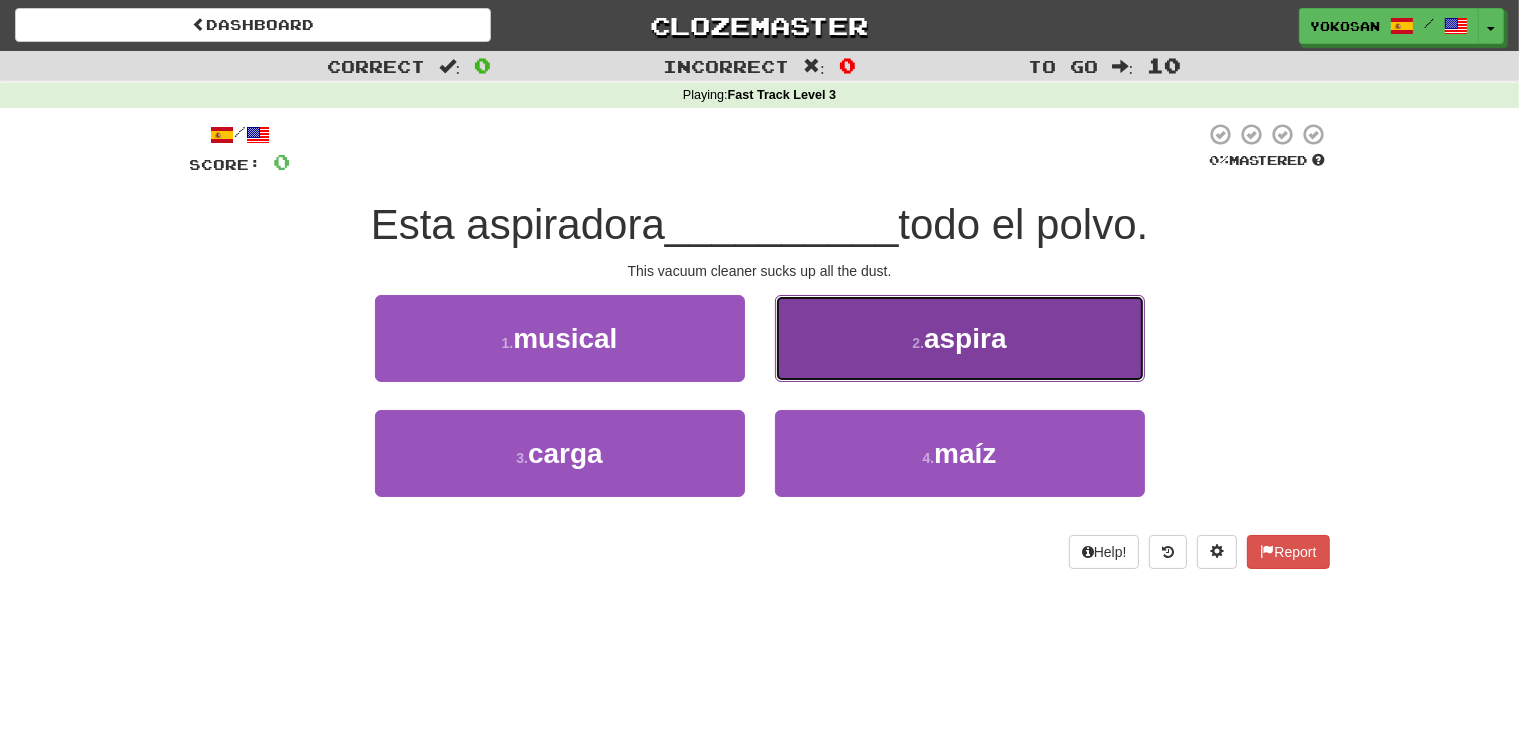 click on "2 .  aspira" at bounding box center [960, 338] 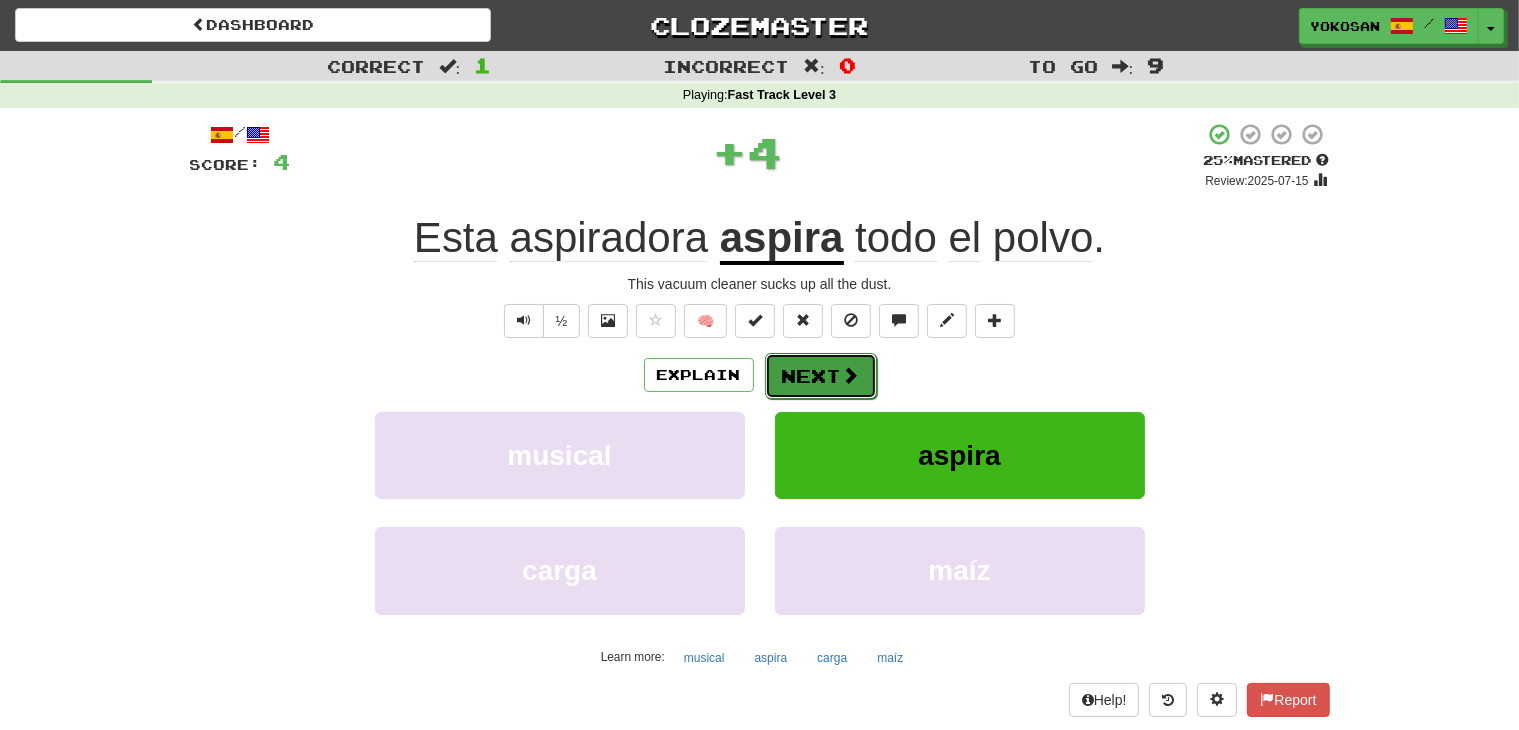 click at bounding box center [851, 375] 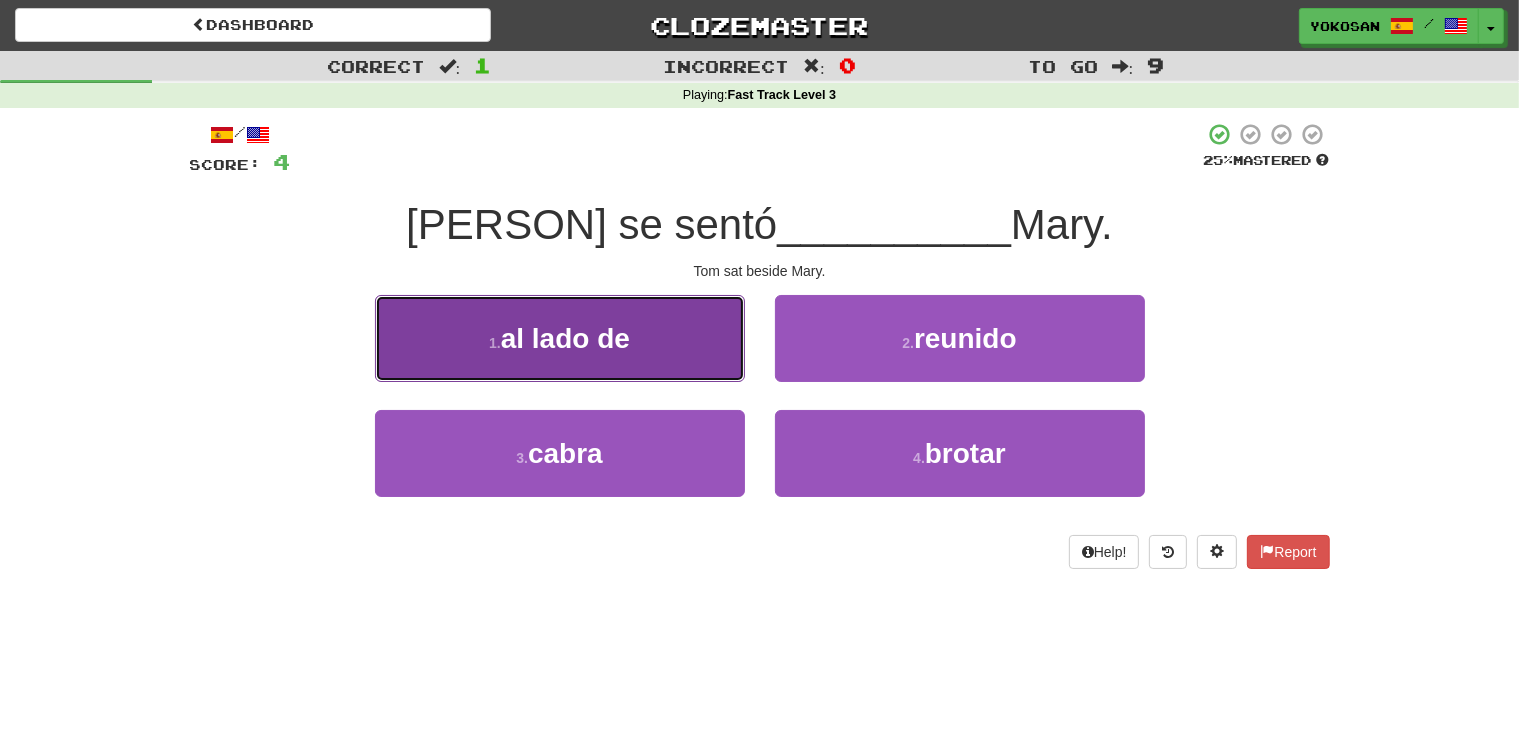 click on "1 .  al lado de" at bounding box center (560, 338) 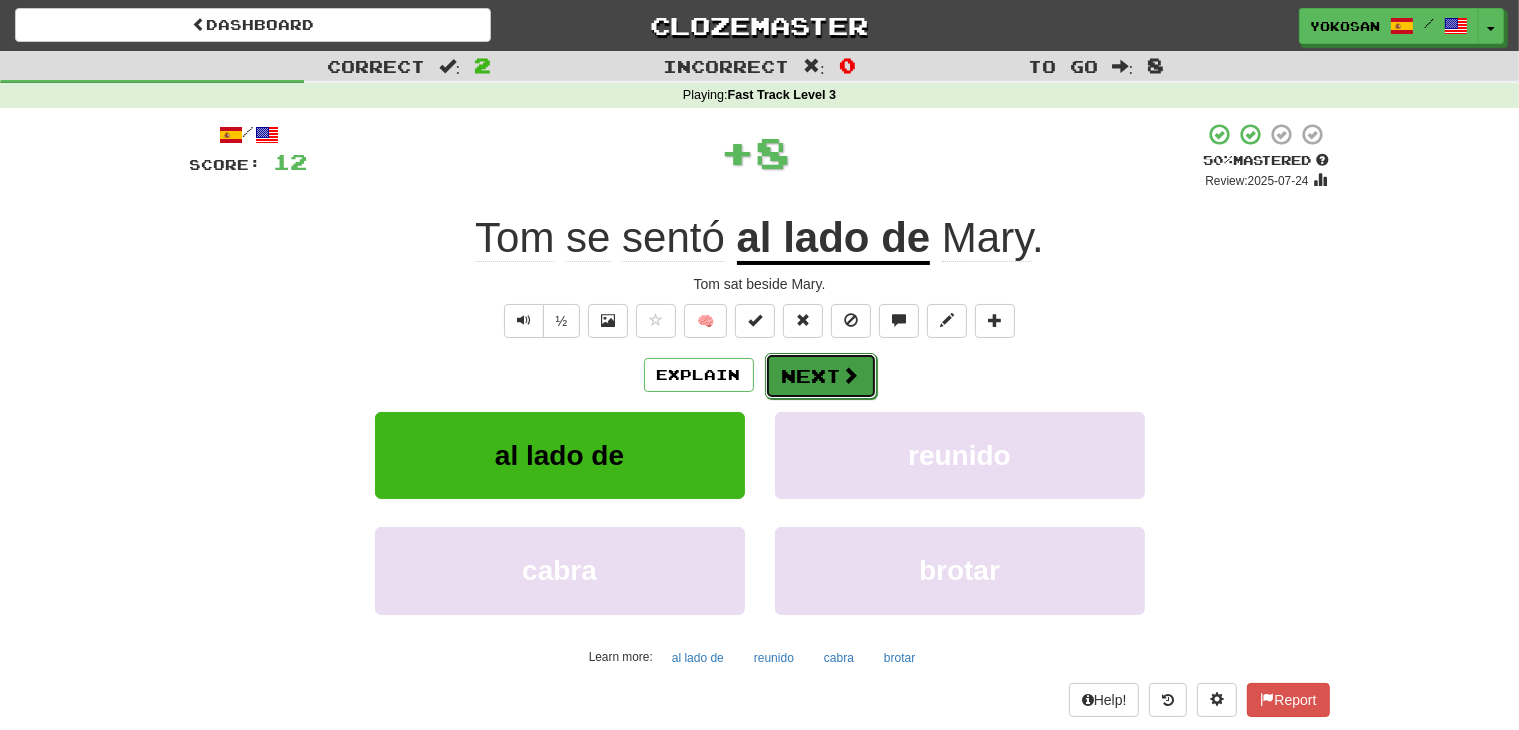 click at bounding box center (851, 375) 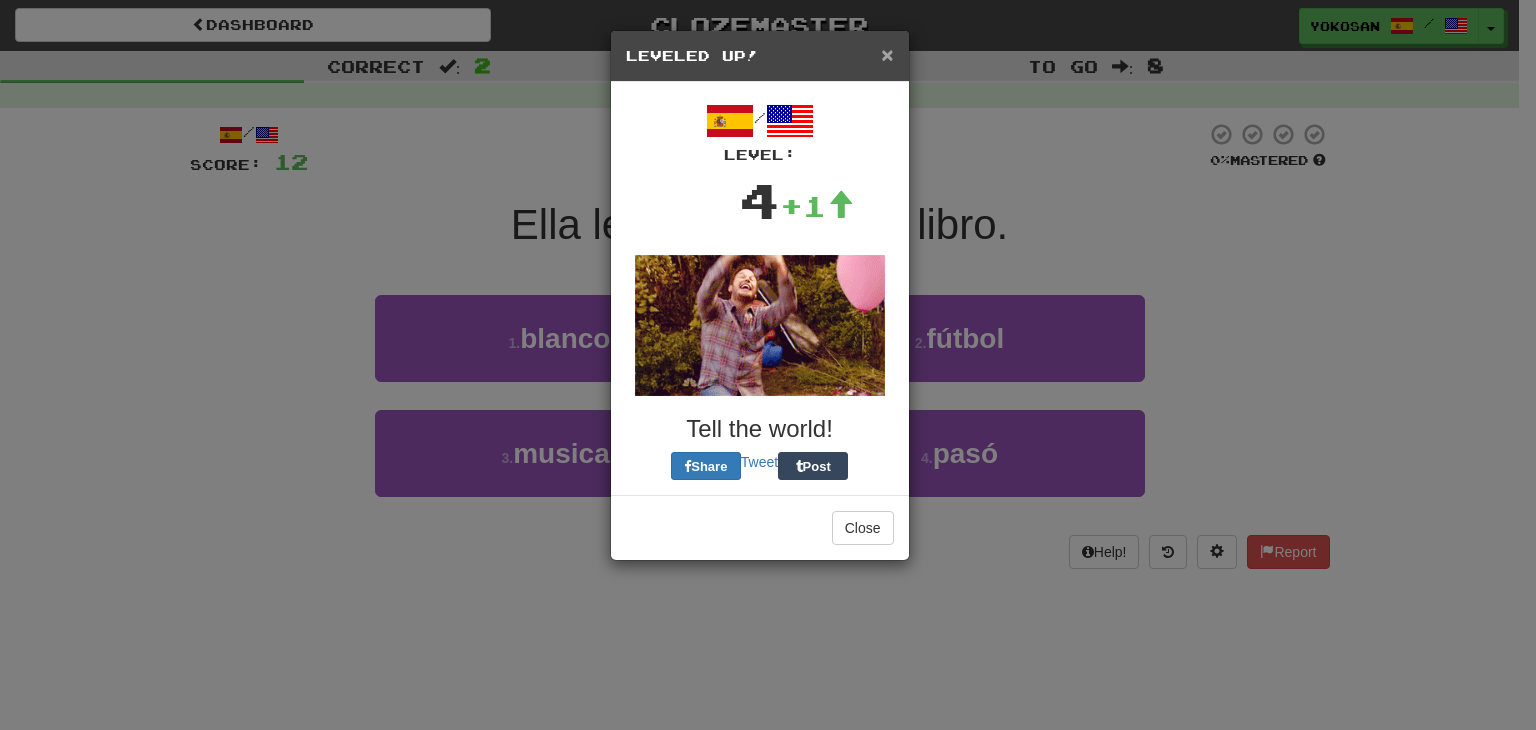 click on "×" at bounding box center (887, 54) 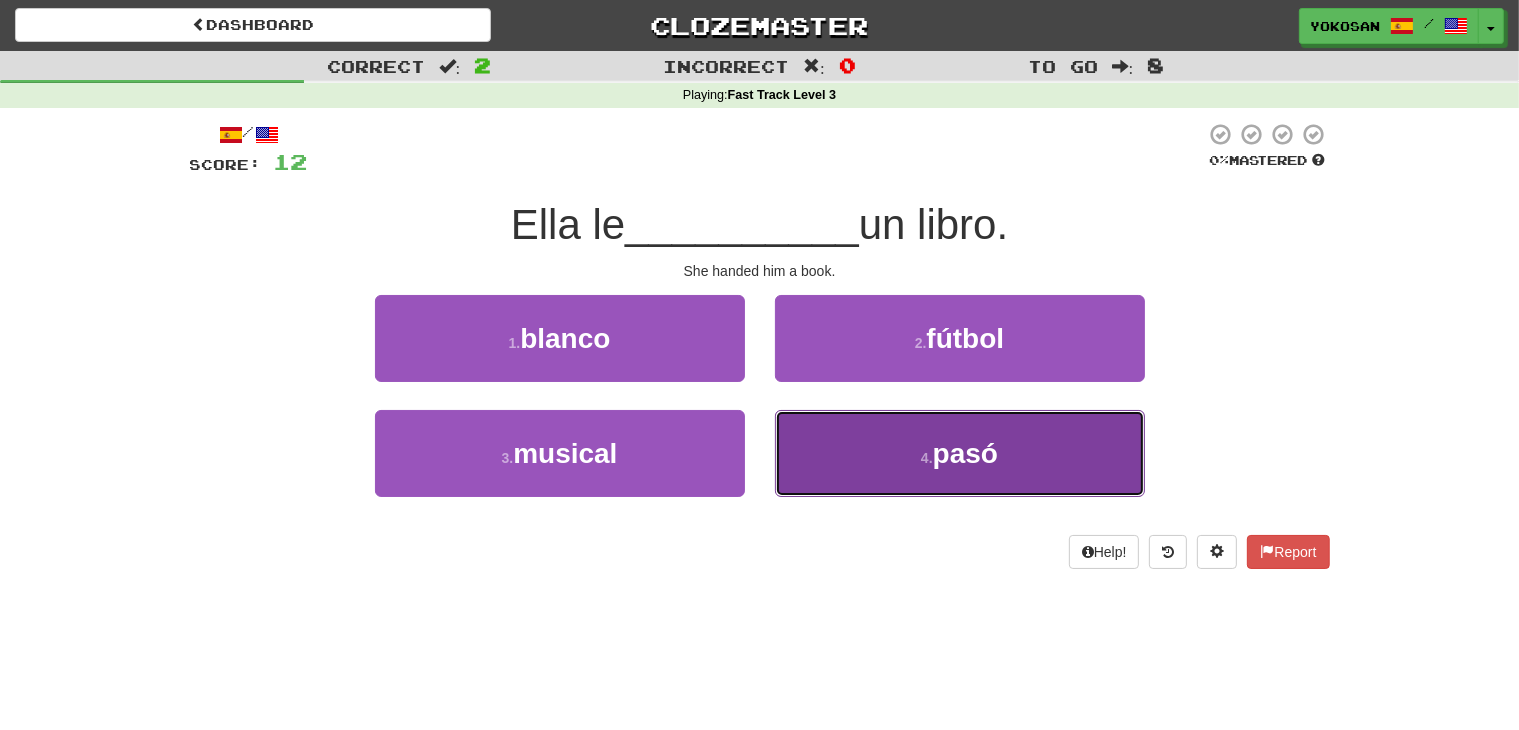 click on "4 .  pasó" at bounding box center [960, 453] 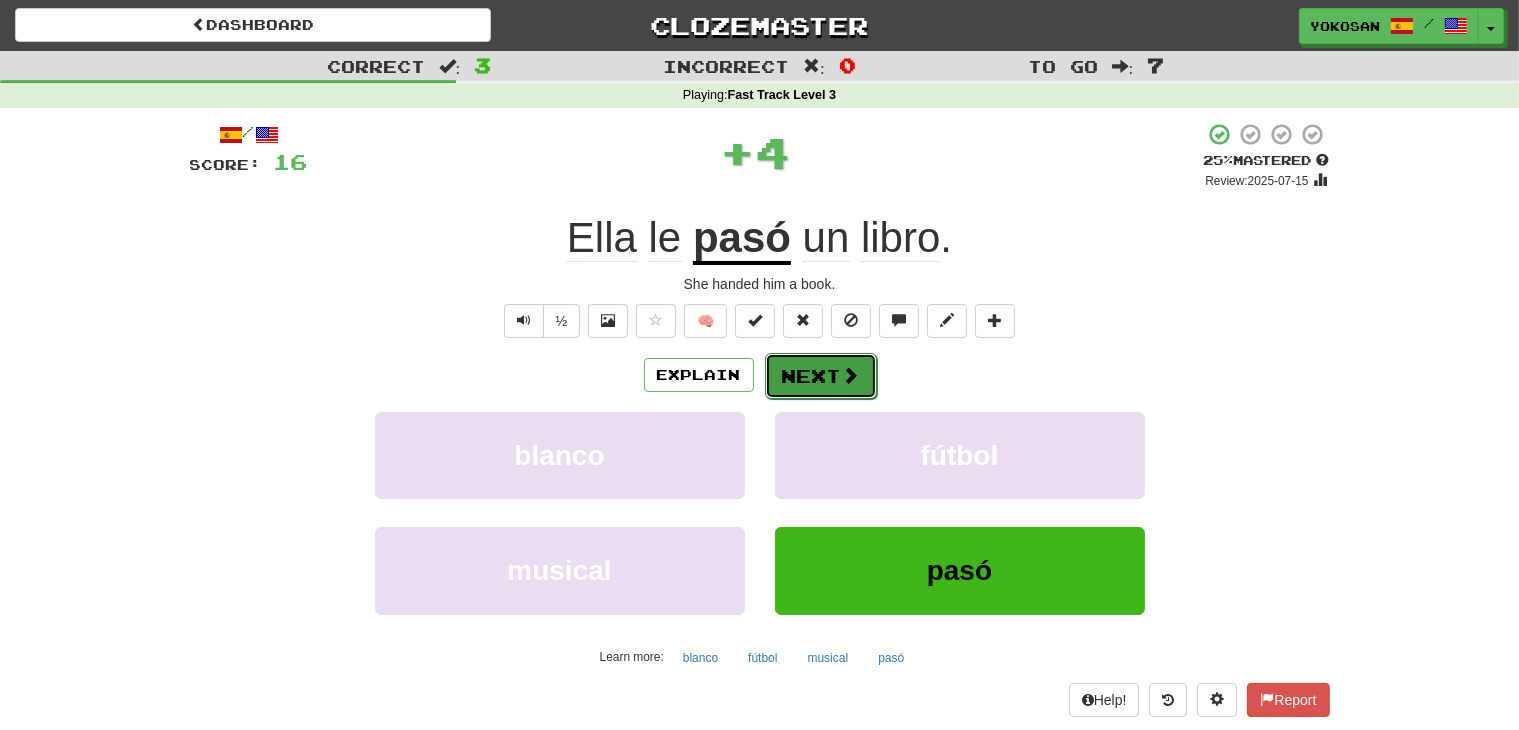 click on "Next" at bounding box center (821, 376) 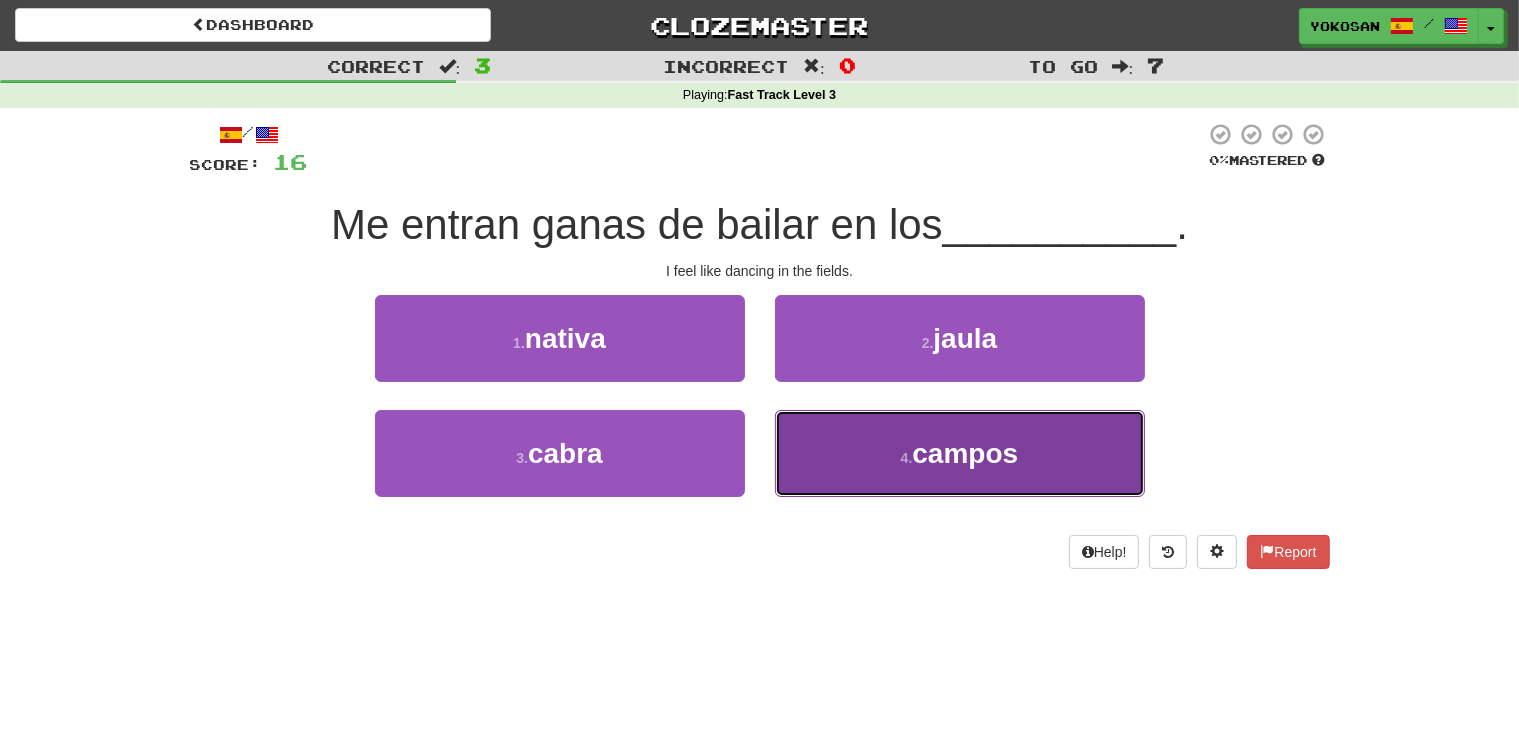 click on "4 .  campos" at bounding box center (960, 453) 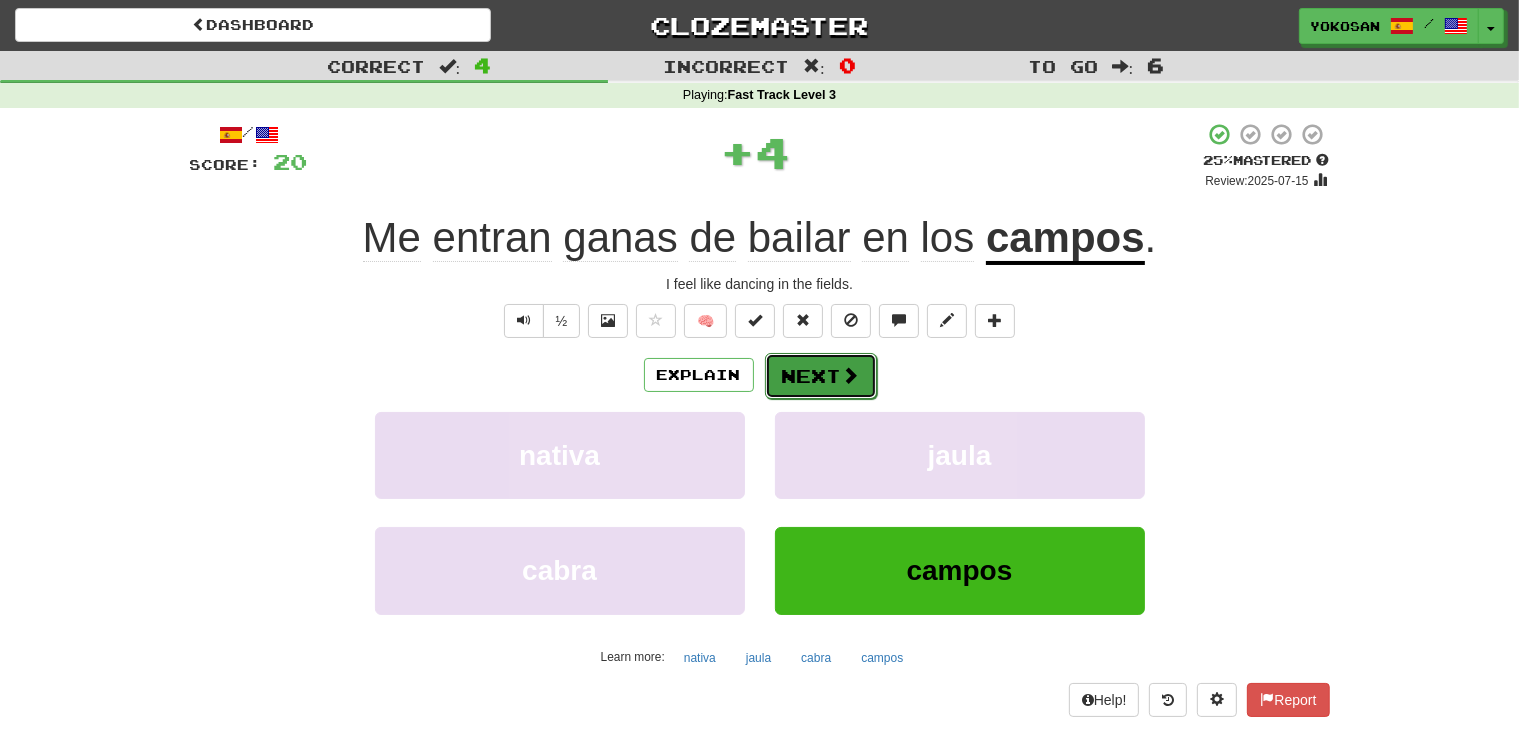 click on "Next" at bounding box center (821, 376) 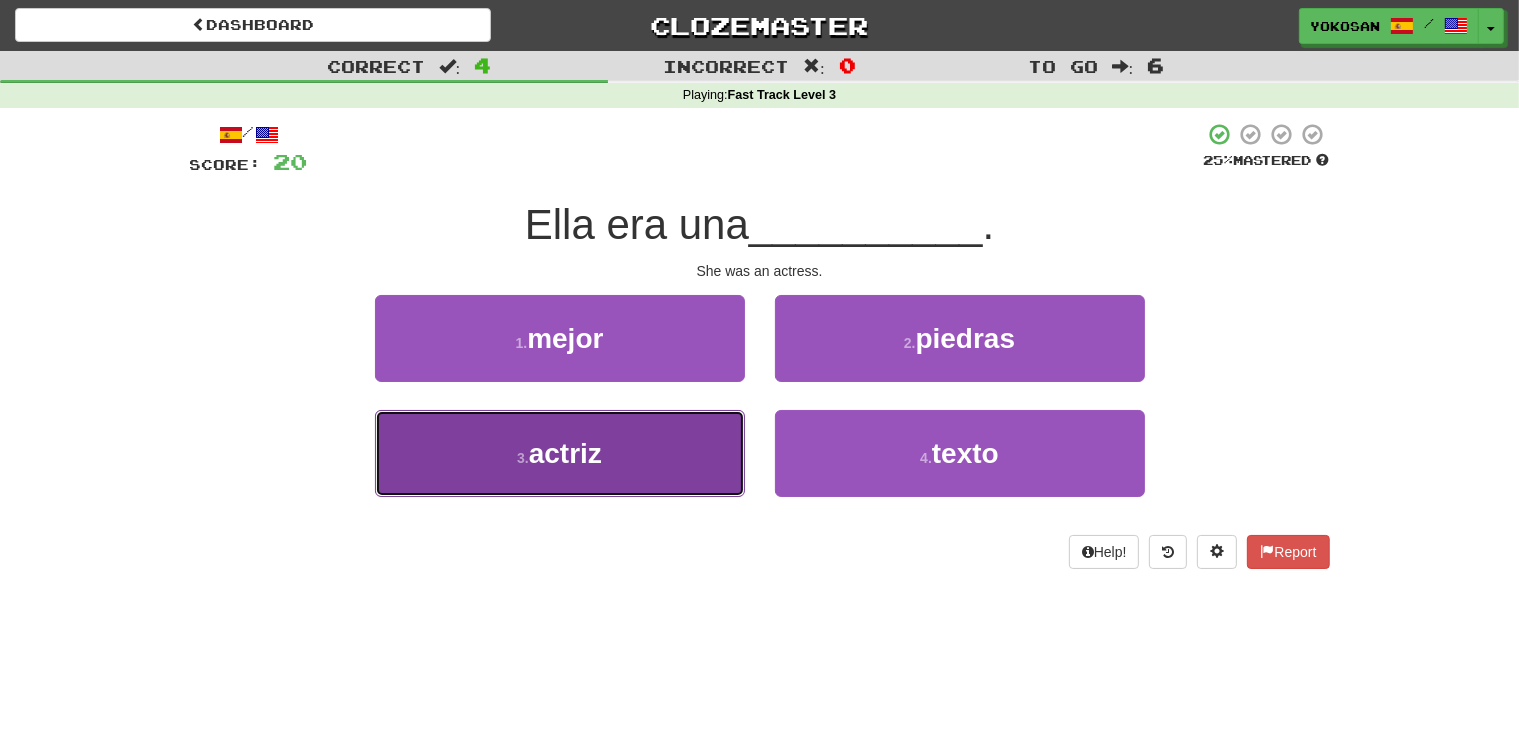 click on "3 .  actriz" at bounding box center (560, 453) 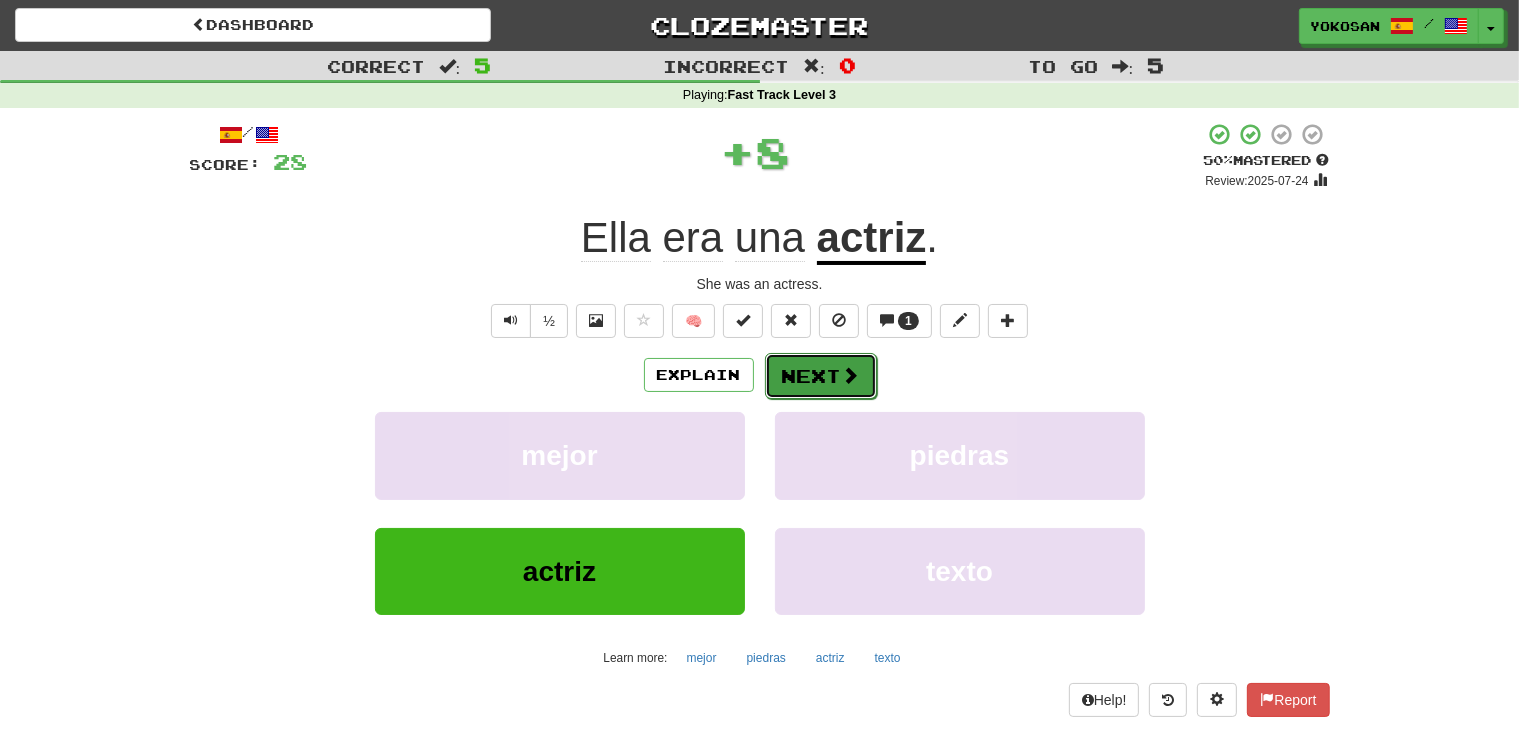click on "Next" at bounding box center (821, 376) 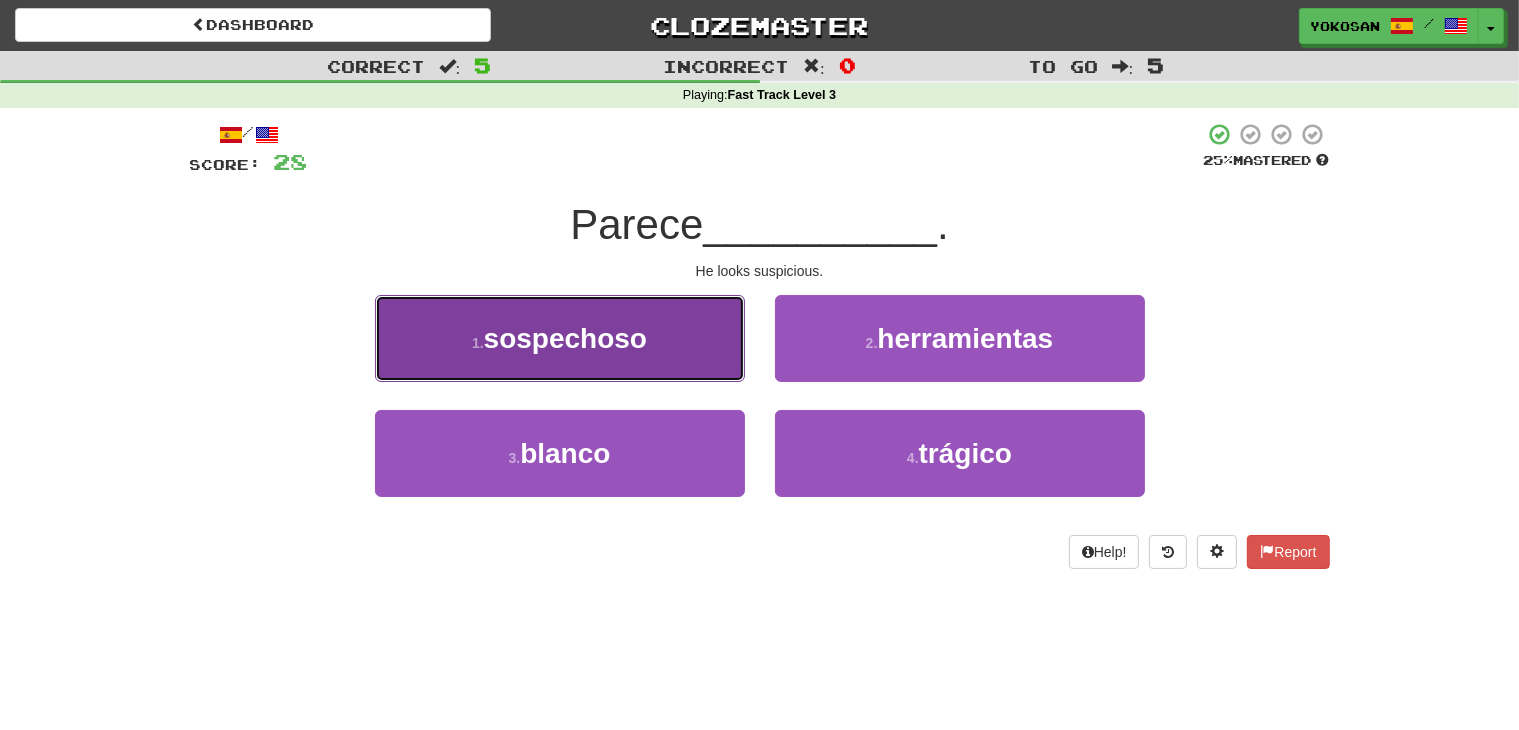 click on "1 .  sospechoso" at bounding box center (560, 338) 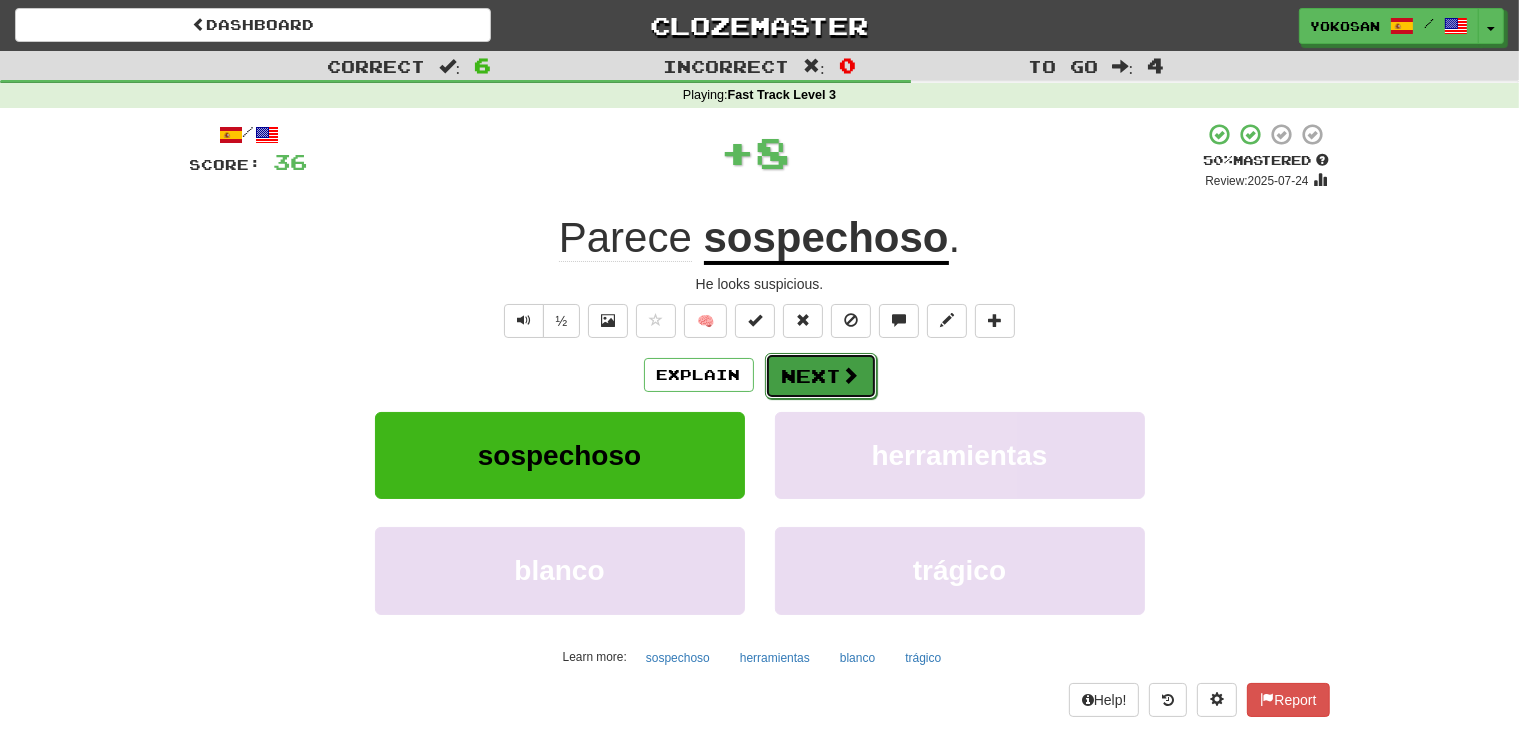 click on "Next" at bounding box center (821, 376) 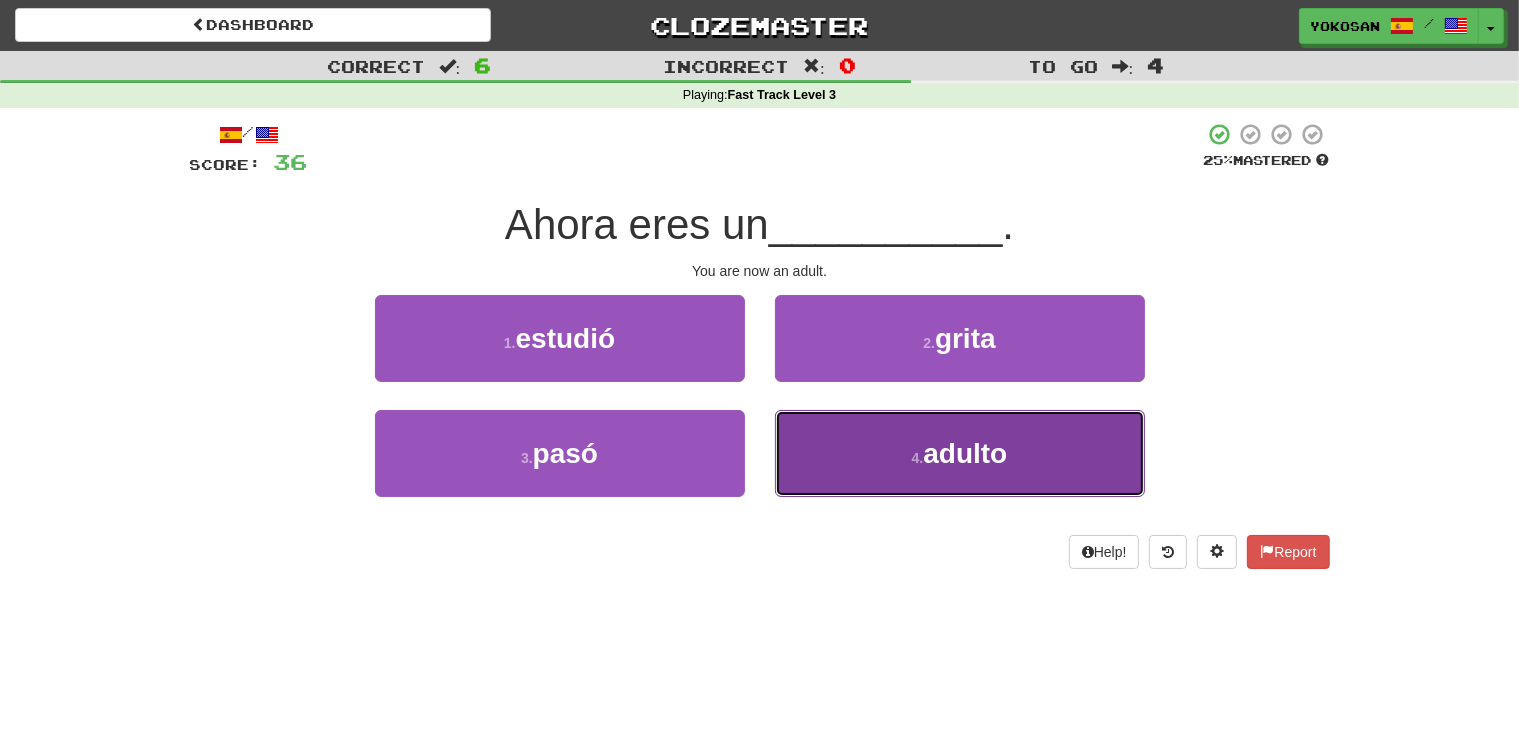 click on "4 .  adulto" at bounding box center (960, 453) 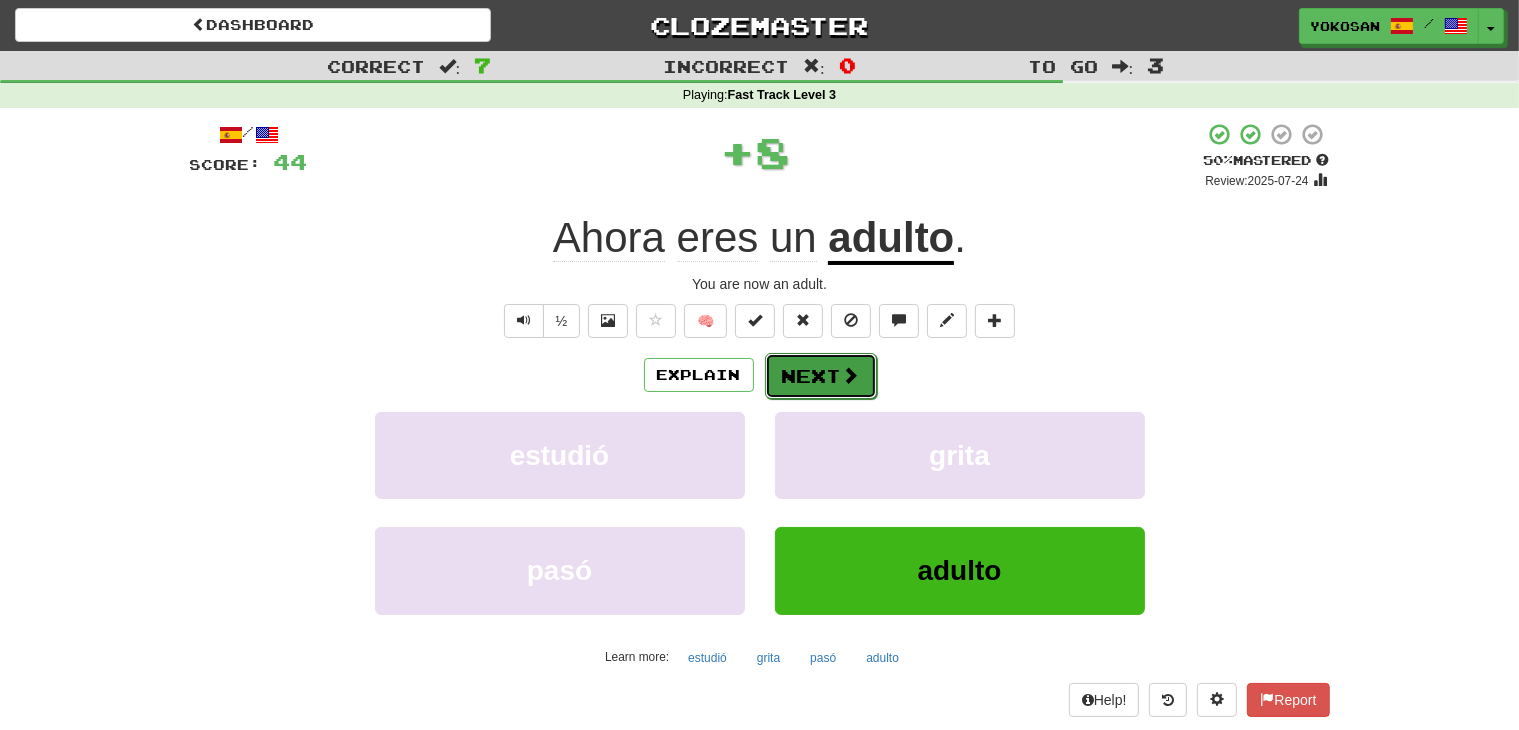 click on "Next" at bounding box center [821, 376] 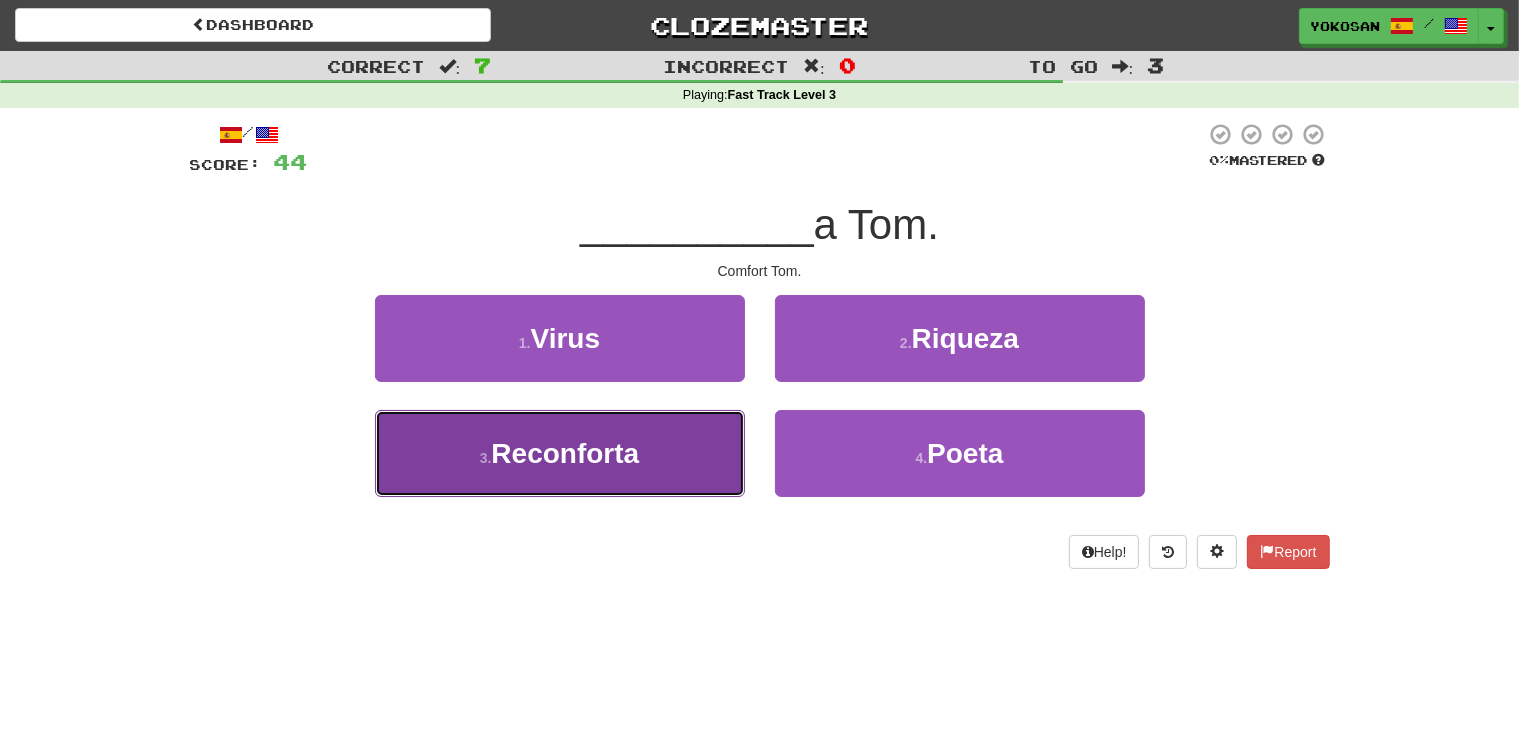 click on "3 .  Reconforta" at bounding box center [560, 453] 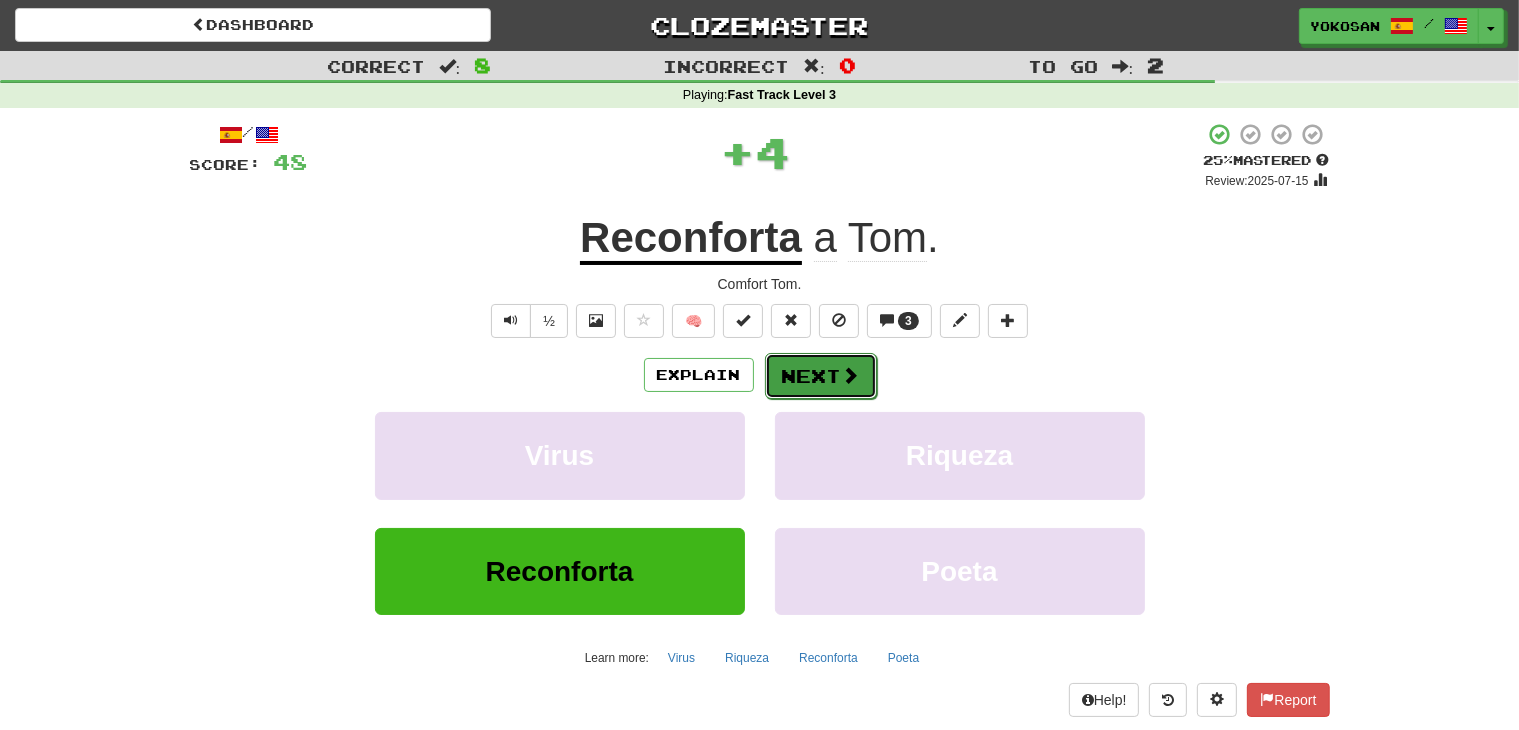 click on "Next" at bounding box center (821, 376) 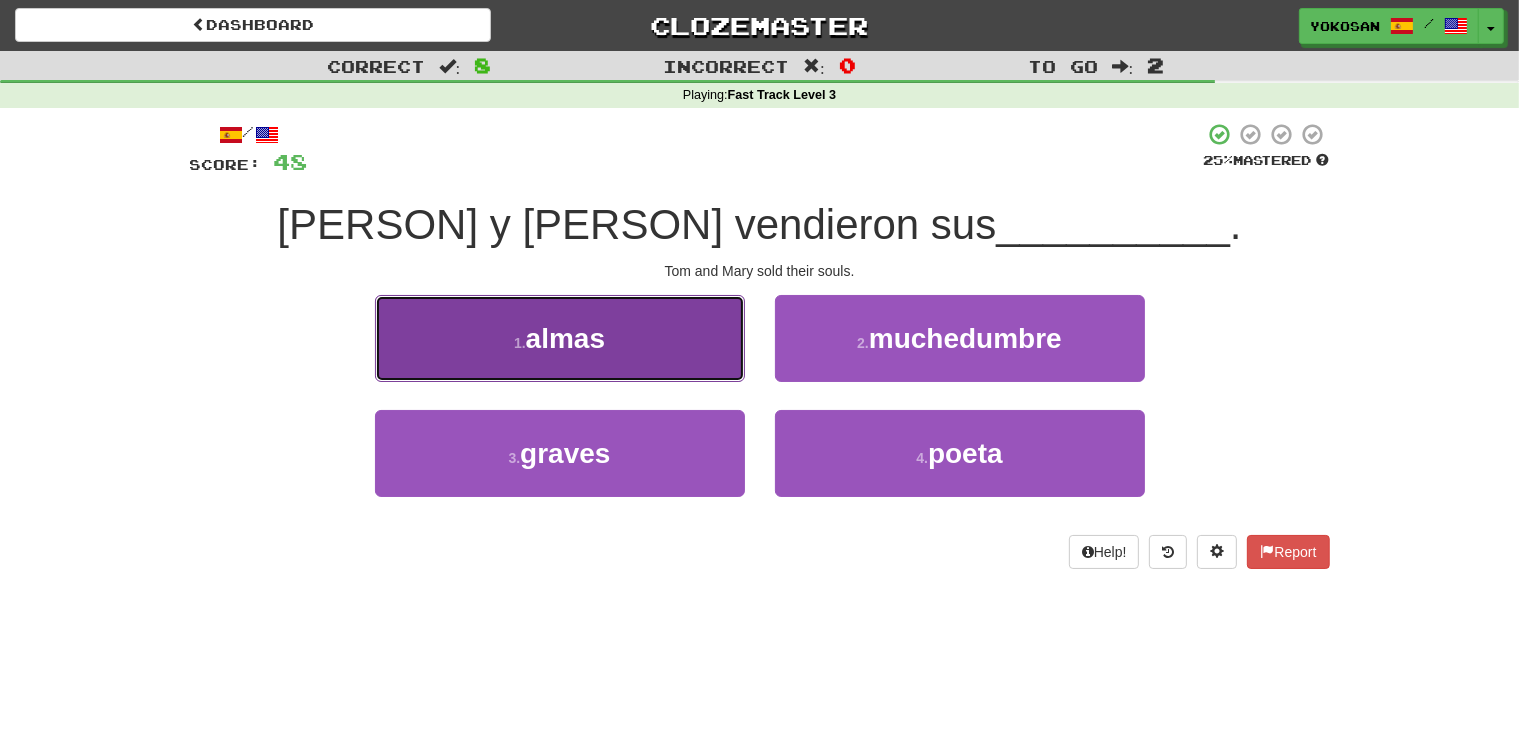 click on "1 .  almas" at bounding box center [560, 338] 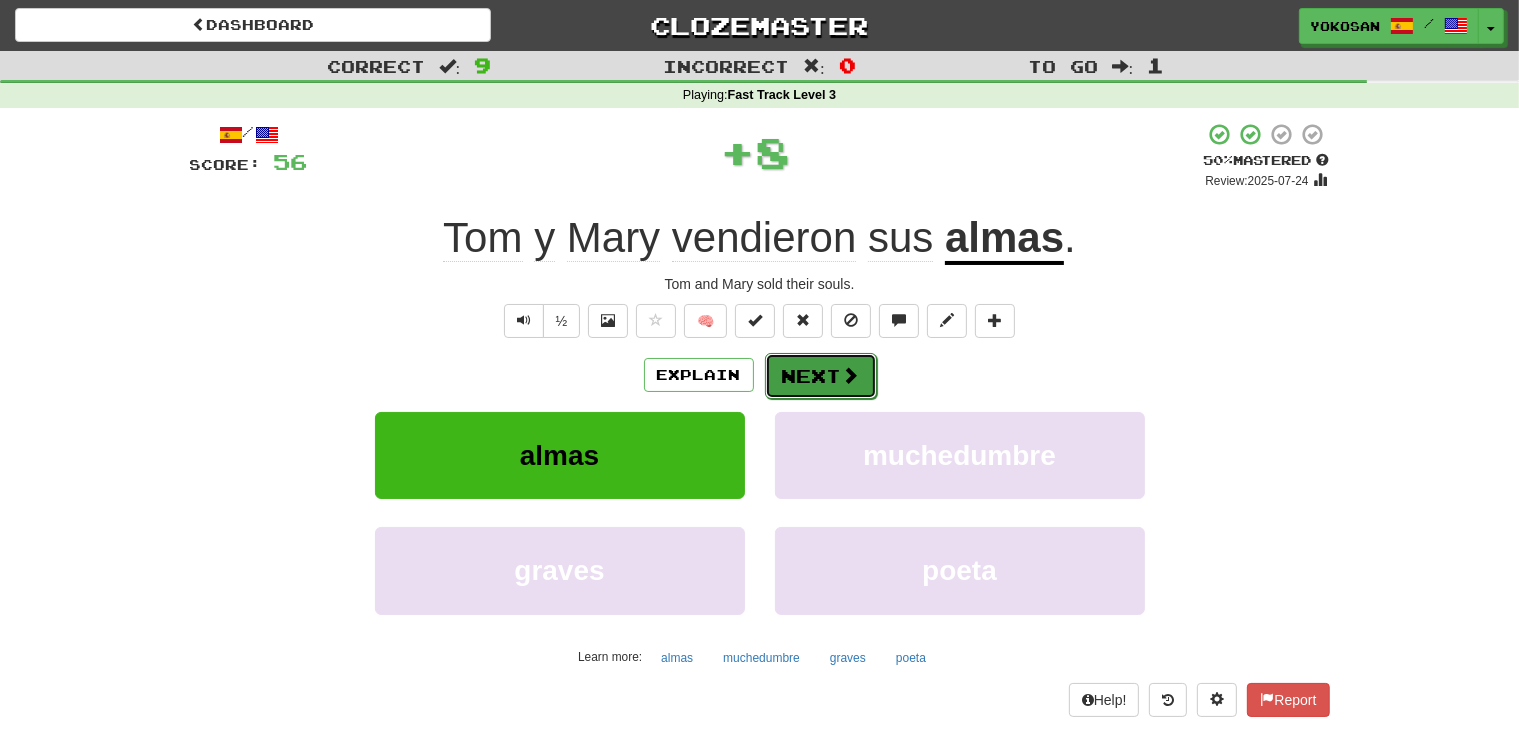 click on "Next" at bounding box center [821, 376] 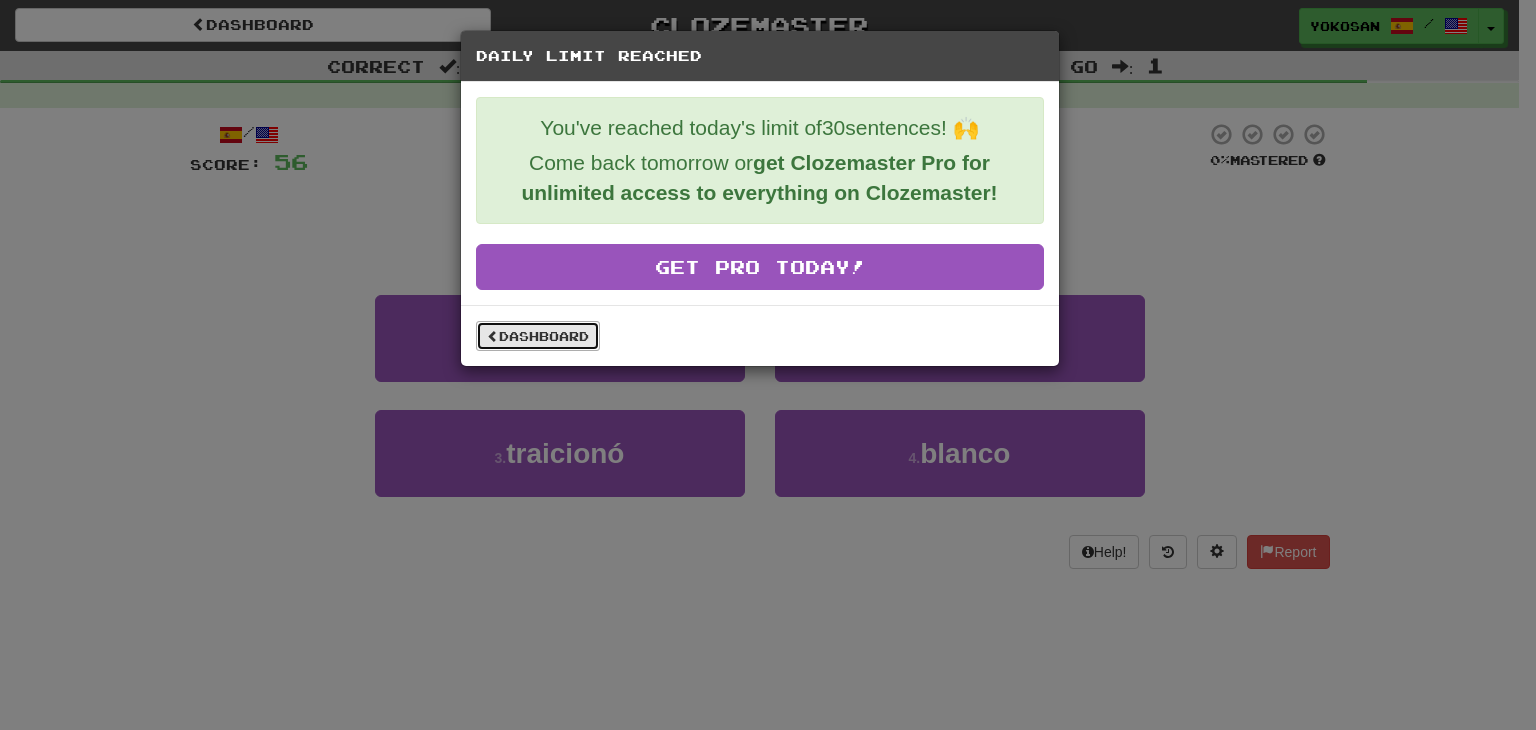 click on "Dashboard" at bounding box center [538, 336] 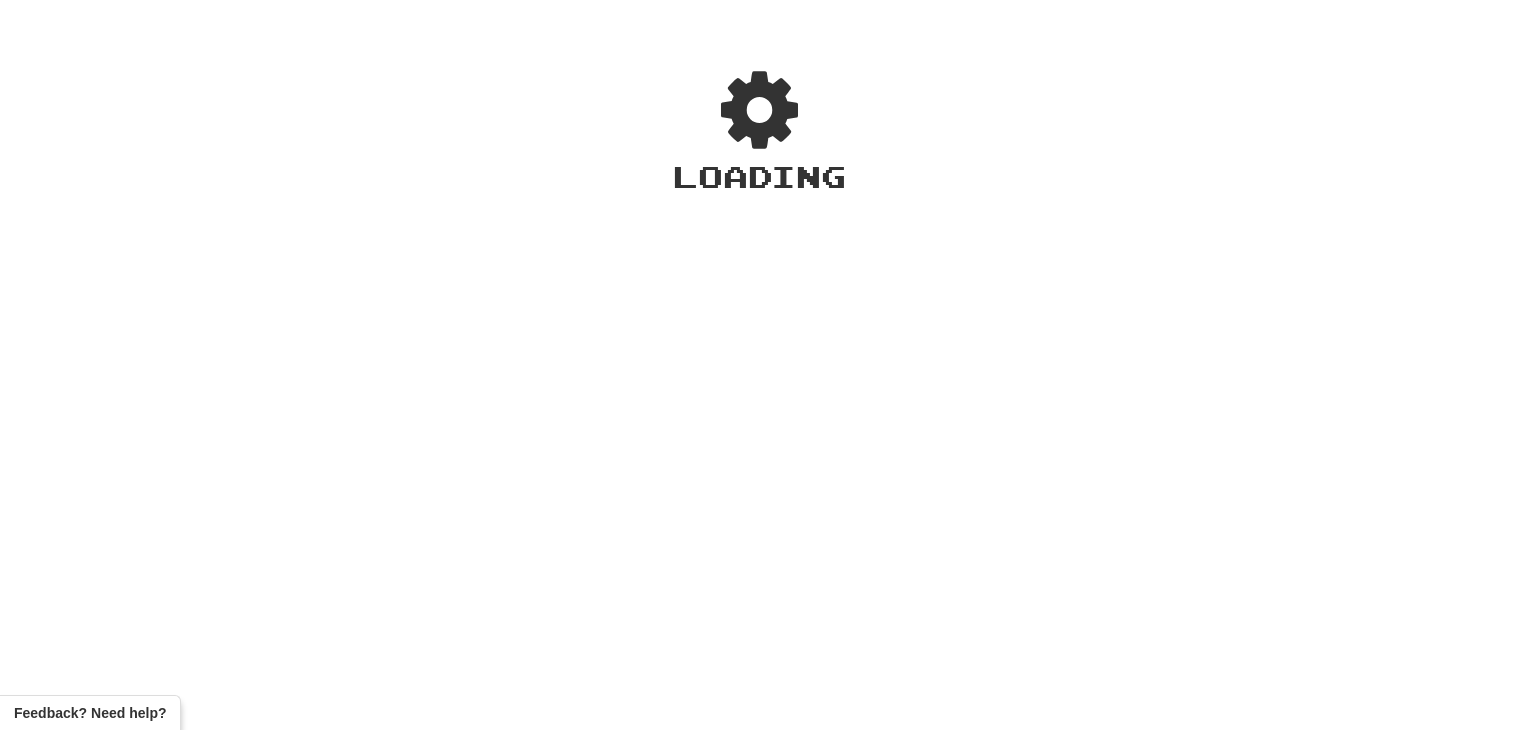 scroll, scrollTop: 0, scrollLeft: 0, axis: both 